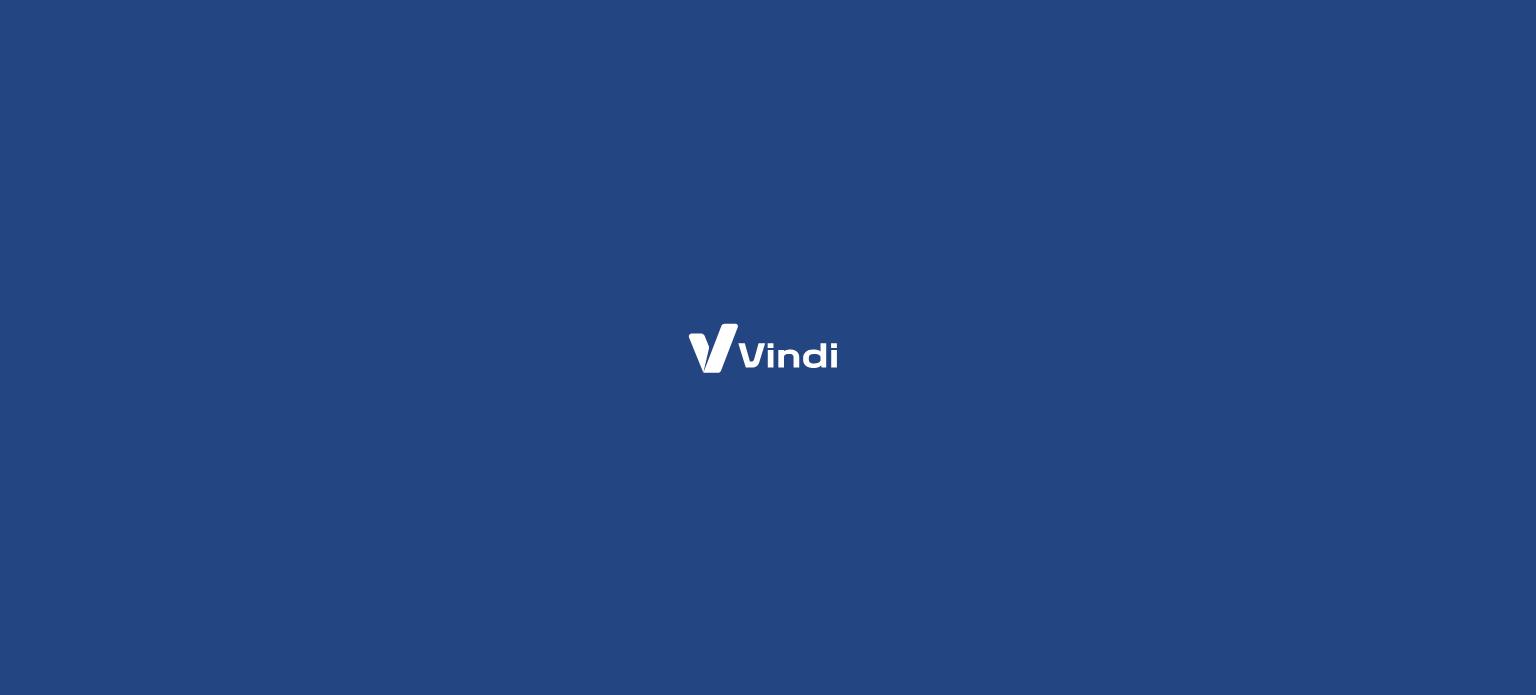 scroll, scrollTop: 0, scrollLeft: 0, axis: both 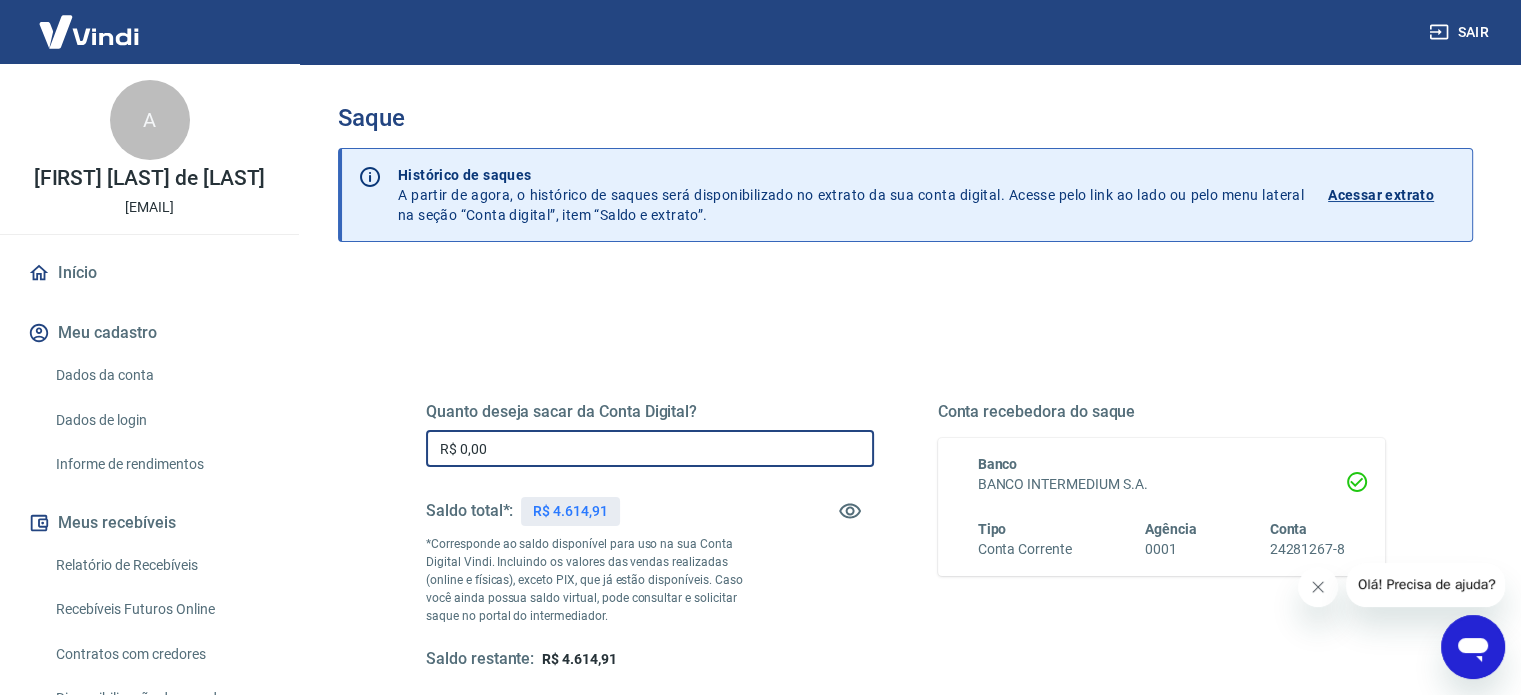 click on "R$ 0,00" at bounding box center (650, 448) 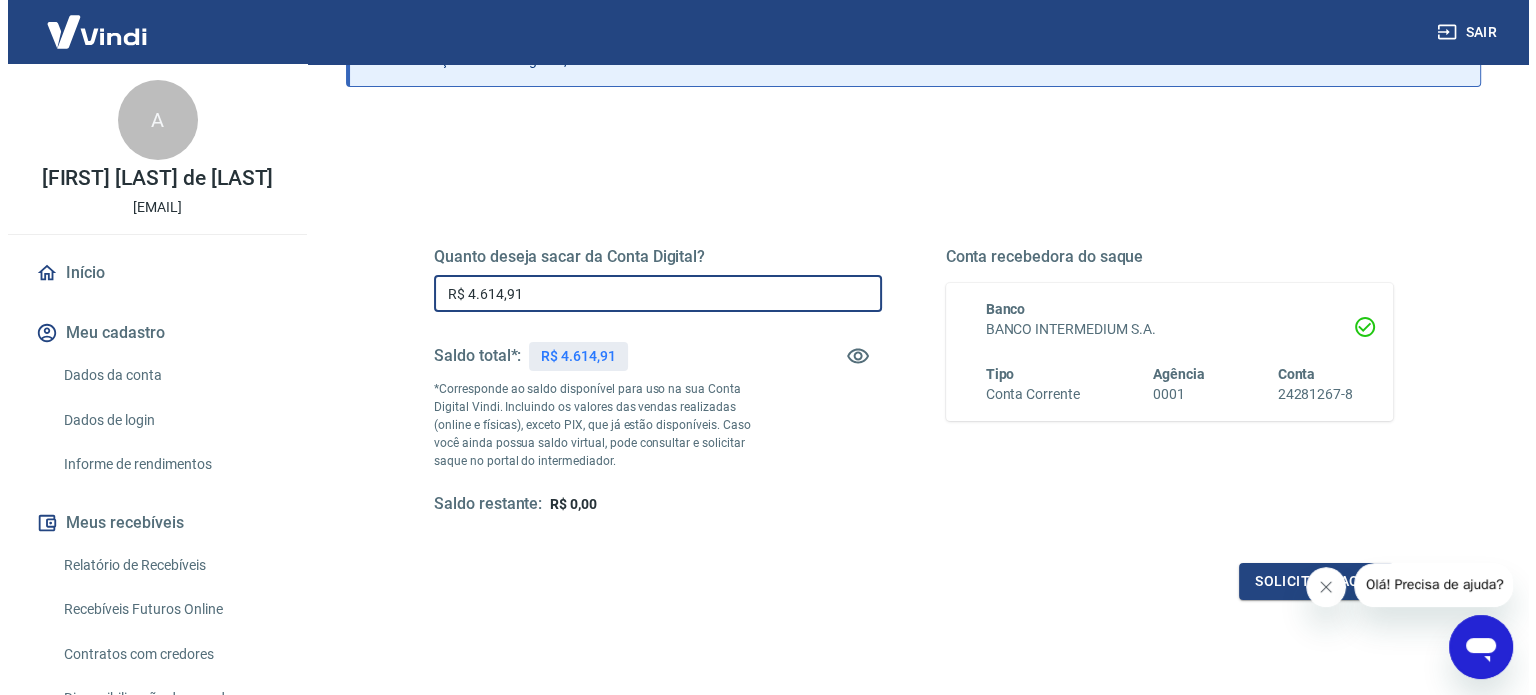 scroll, scrollTop: 164, scrollLeft: 0, axis: vertical 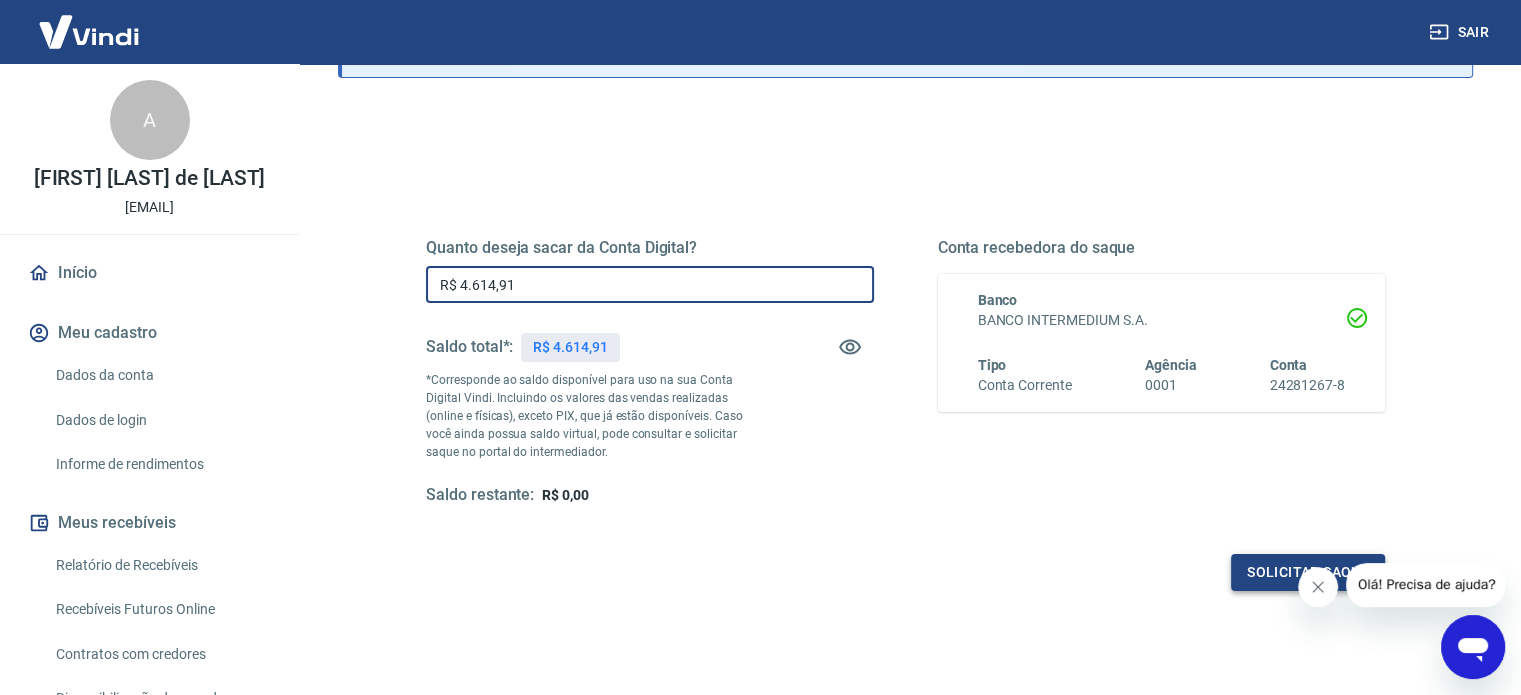 type on "R$ 4.614,91" 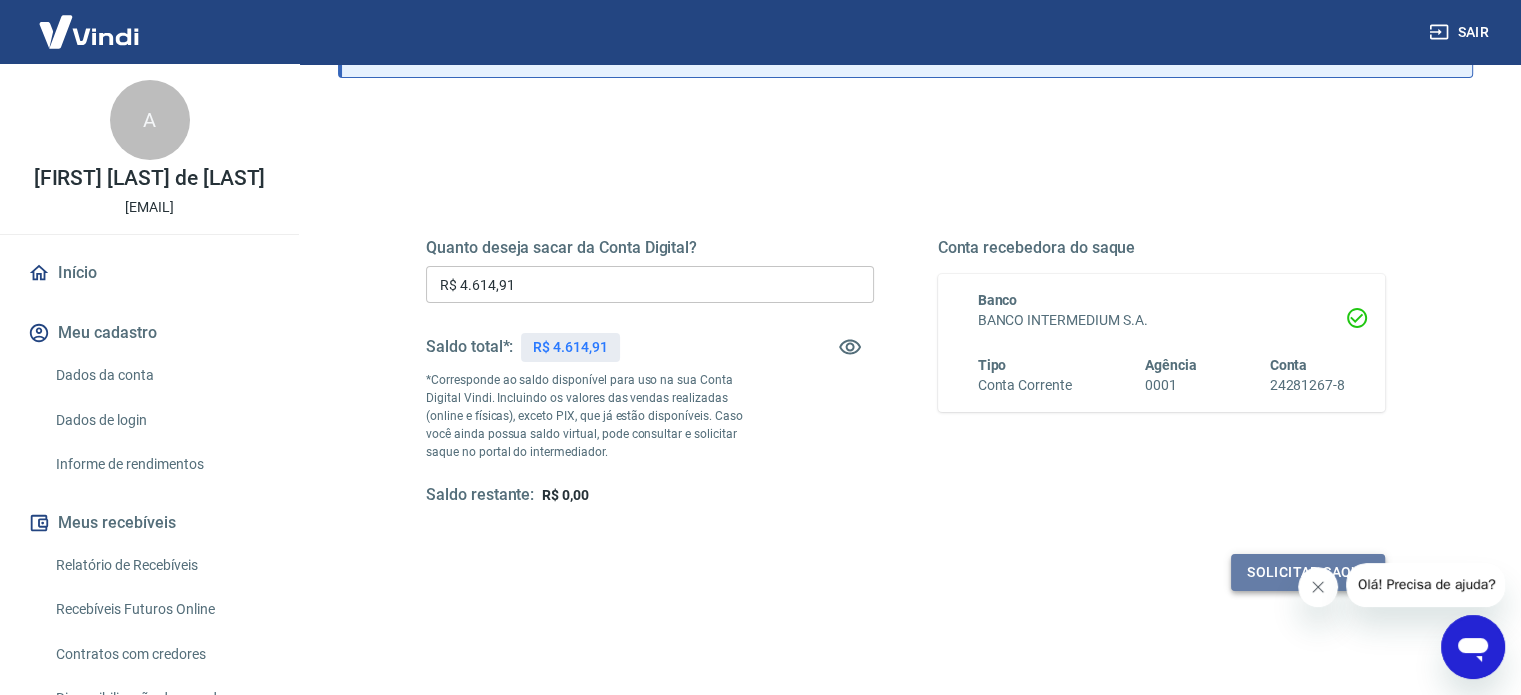 click on "Solicitar saque" at bounding box center [1308, 572] 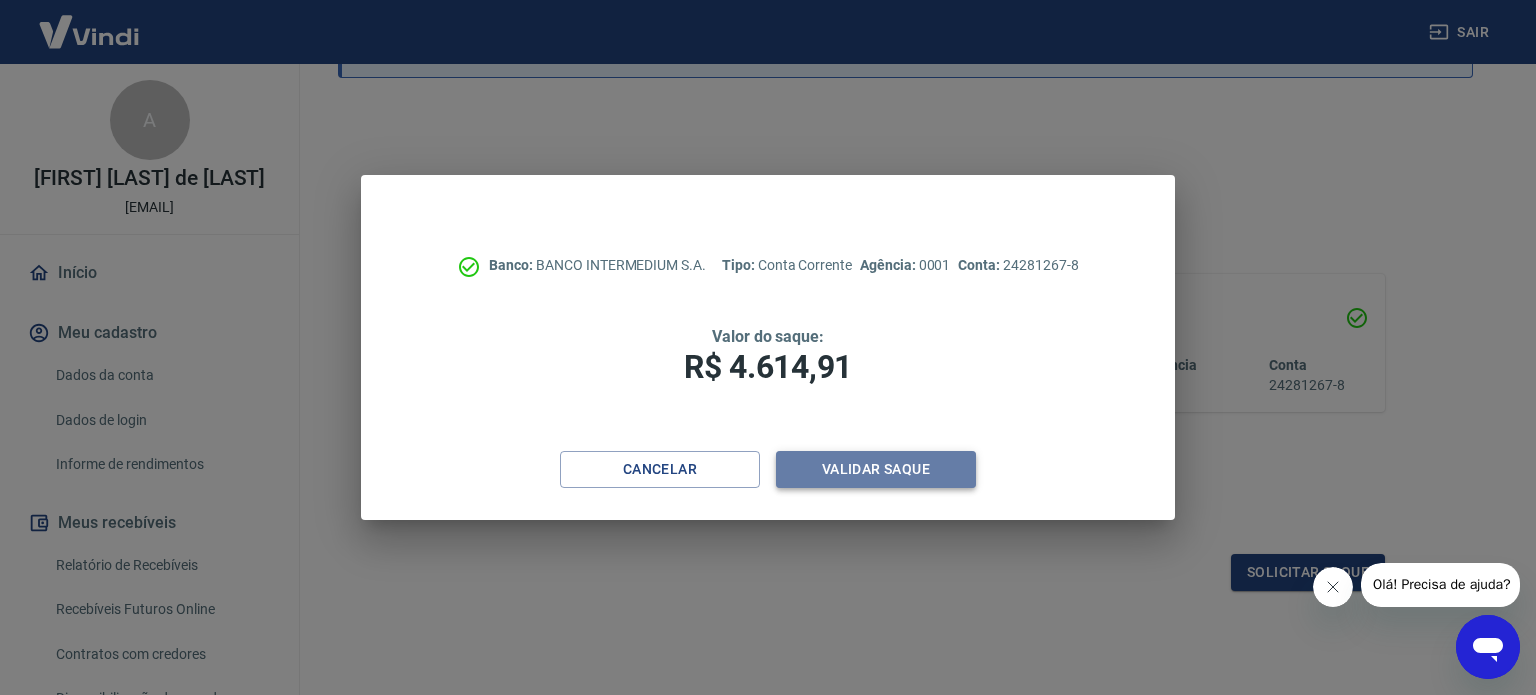 click on "Validar saque" at bounding box center [876, 469] 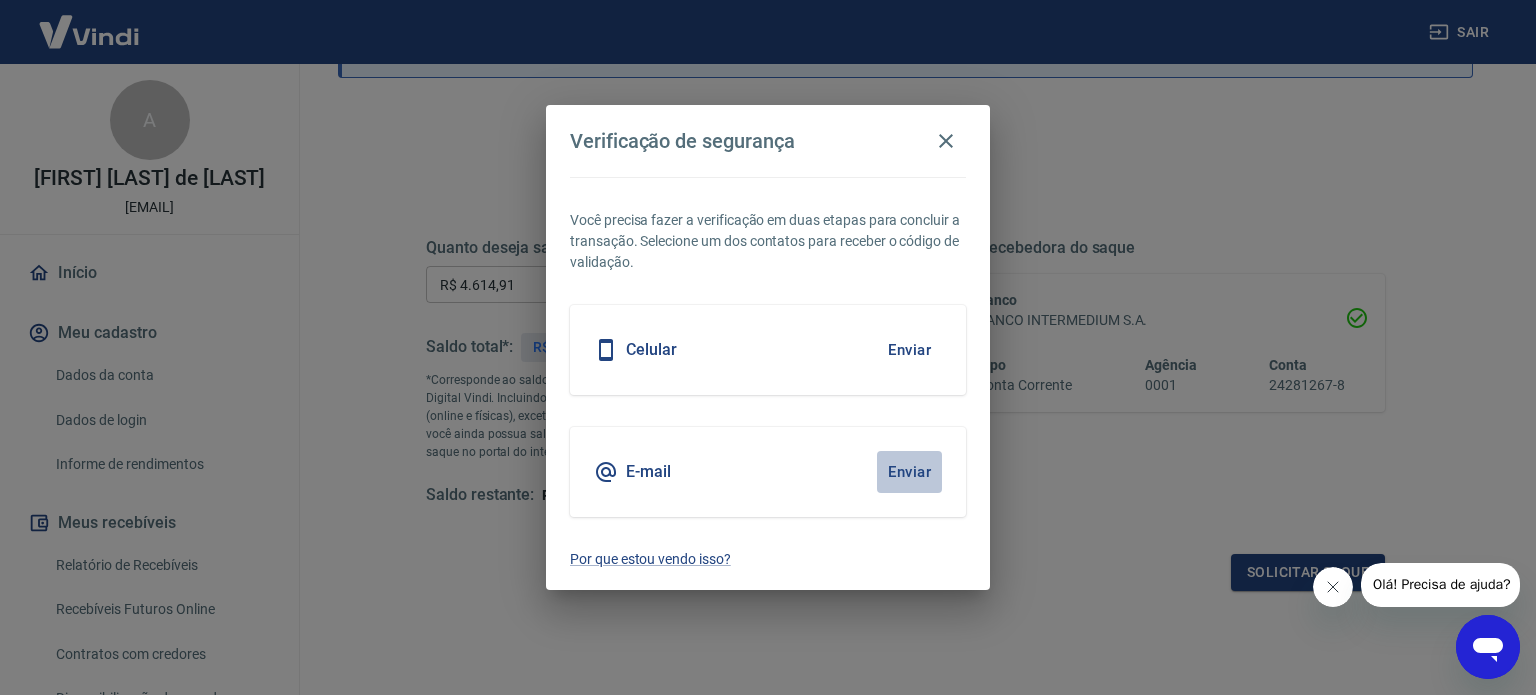 click on "Enviar" at bounding box center (909, 472) 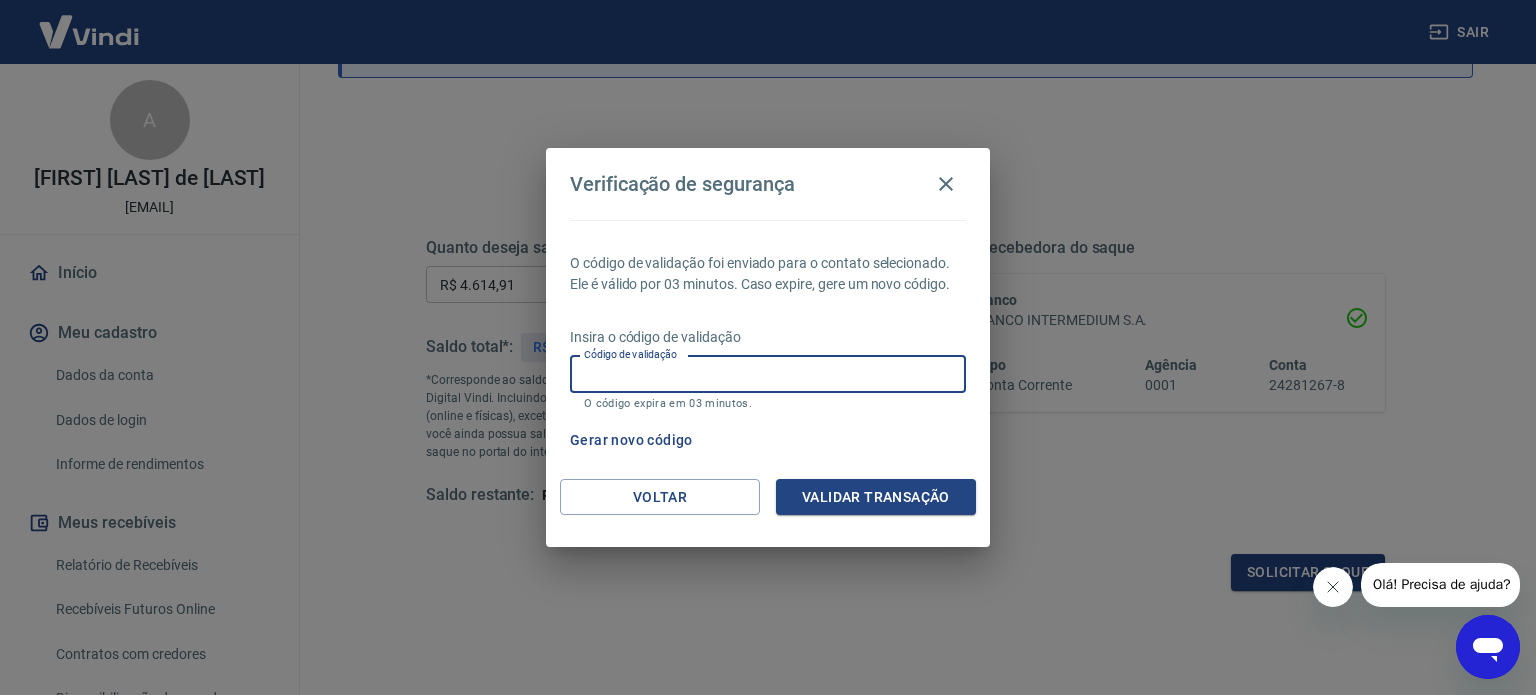 click on "Código de validação" at bounding box center [768, 374] 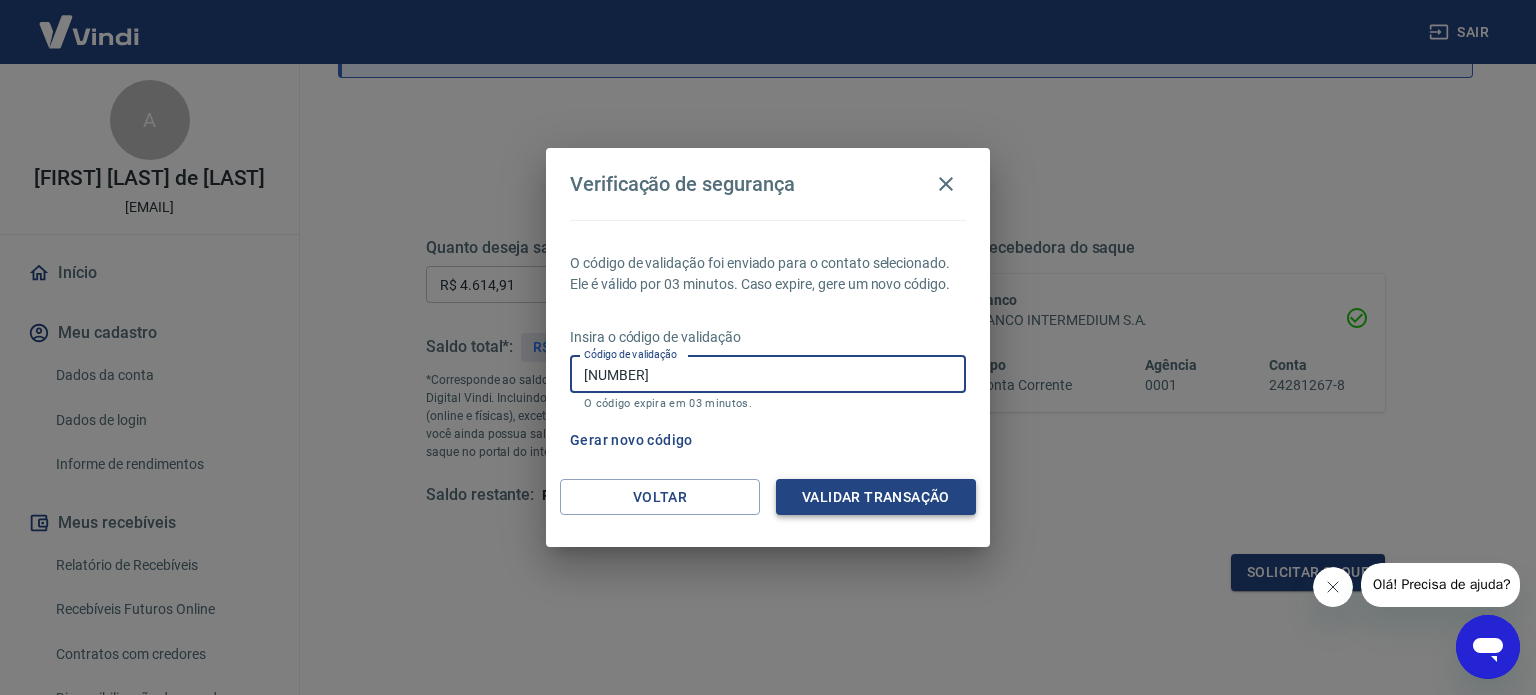 type on "[NUMBER]" 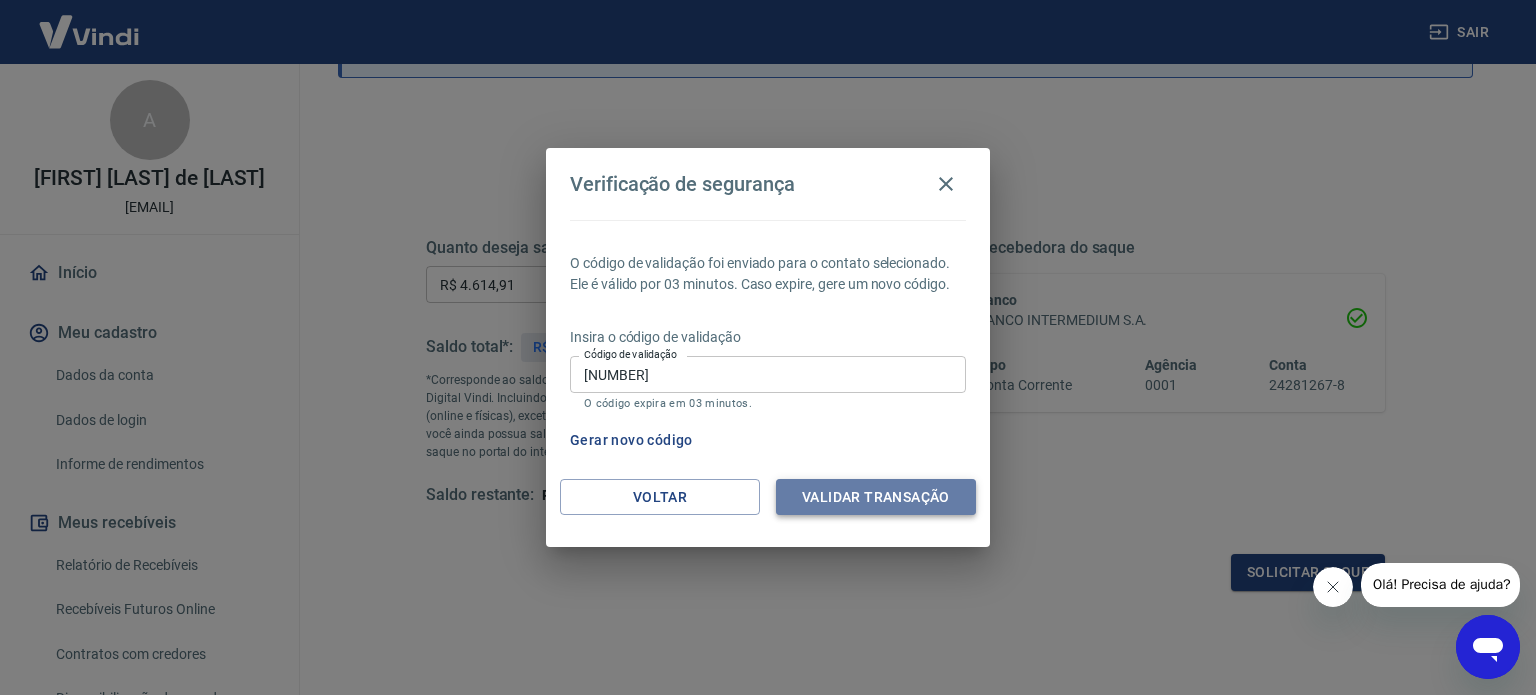 click on "Validar transação" at bounding box center [876, 497] 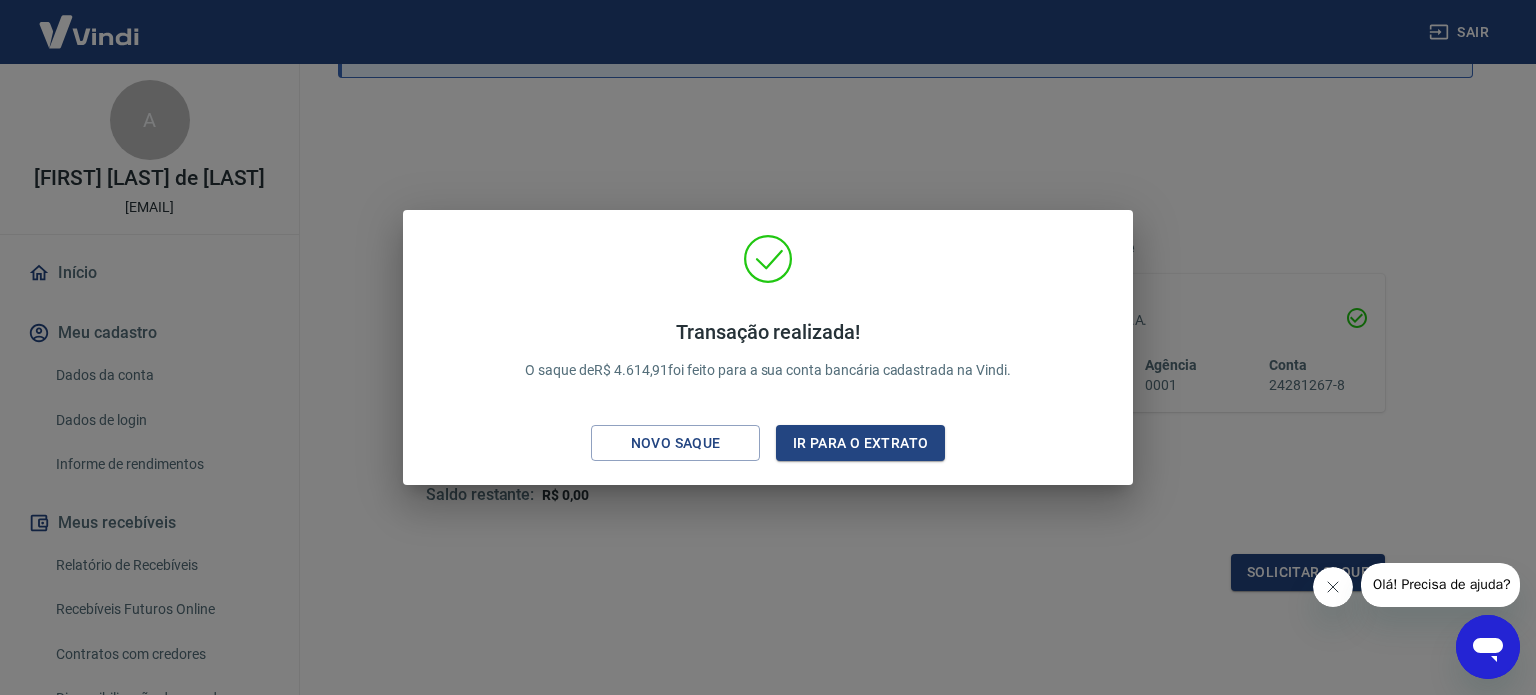 click on "Transação realizada! O saque de  [CURRENCY] [AMOUNT]  foi feito para a sua conta bancária cadastrada na Vindi. Novo saque Ir para o extrato" at bounding box center (768, 347) 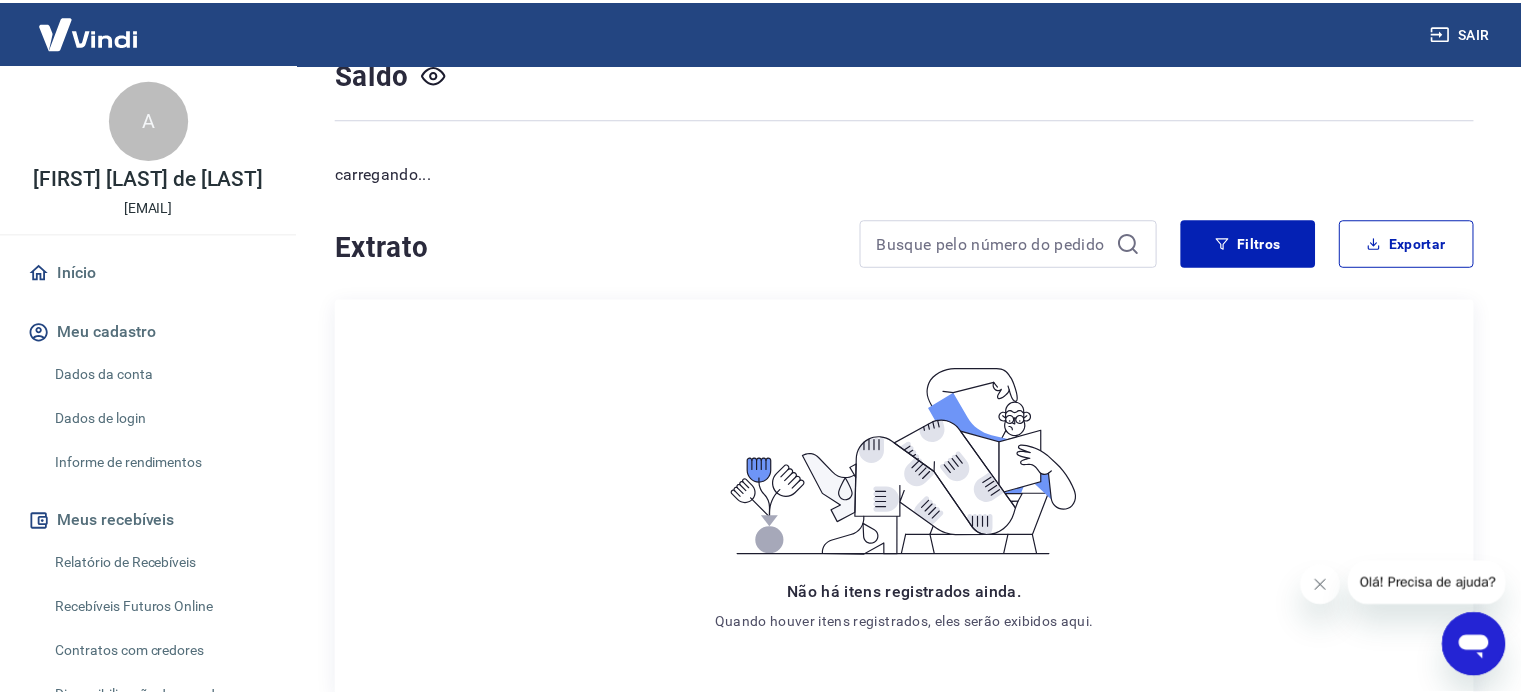 scroll, scrollTop: 0, scrollLeft: 0, axis: both 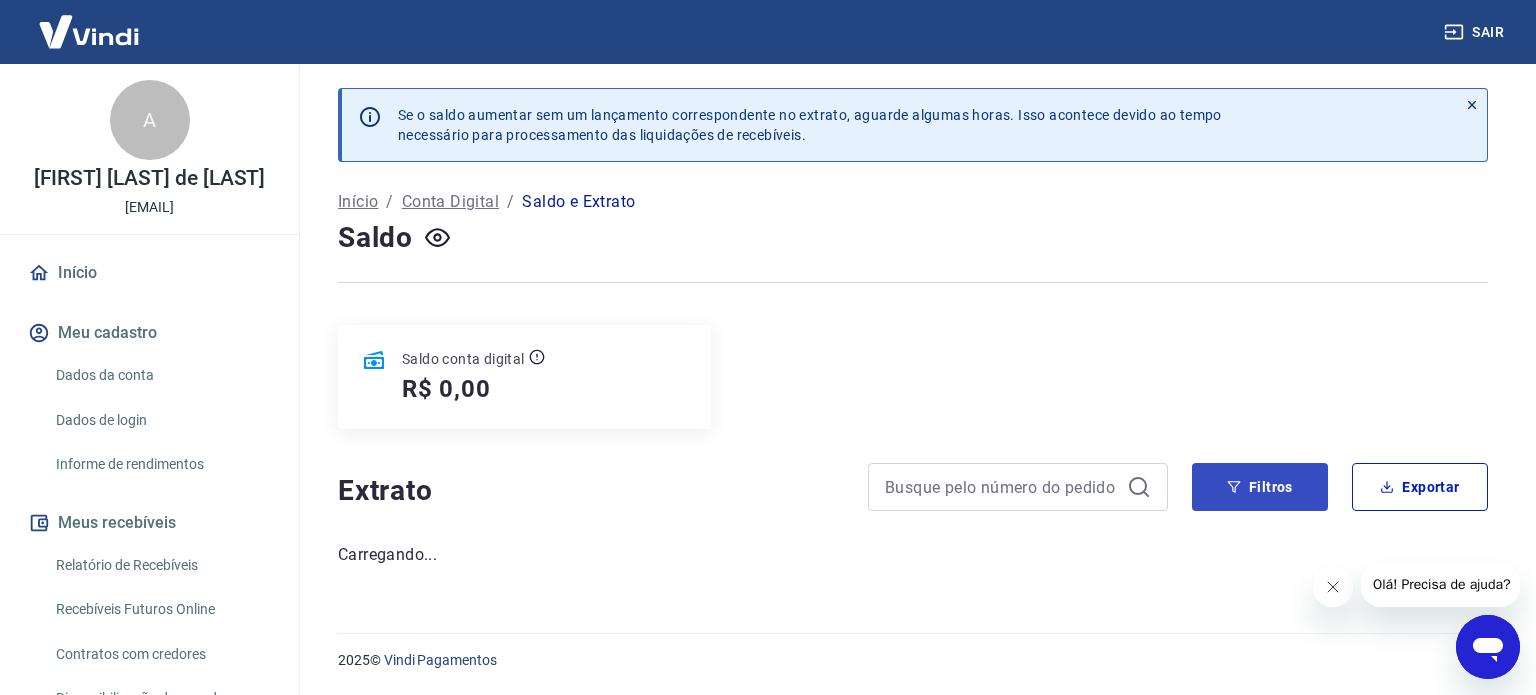 click on "Saldo conta digital R$ 0,00" at bounding box center [913, 377] 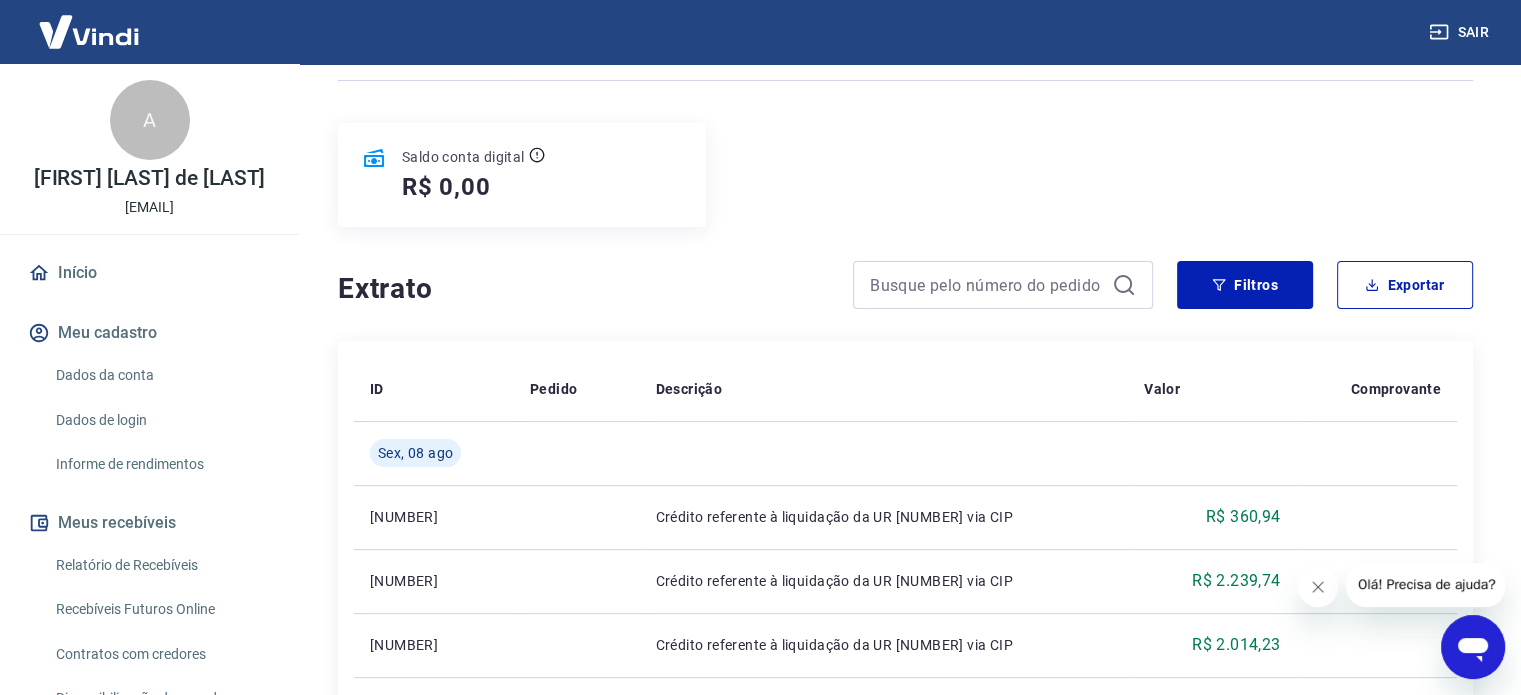 scroll, scrollTop: 207, scrollLeft: 0, axis: vertical 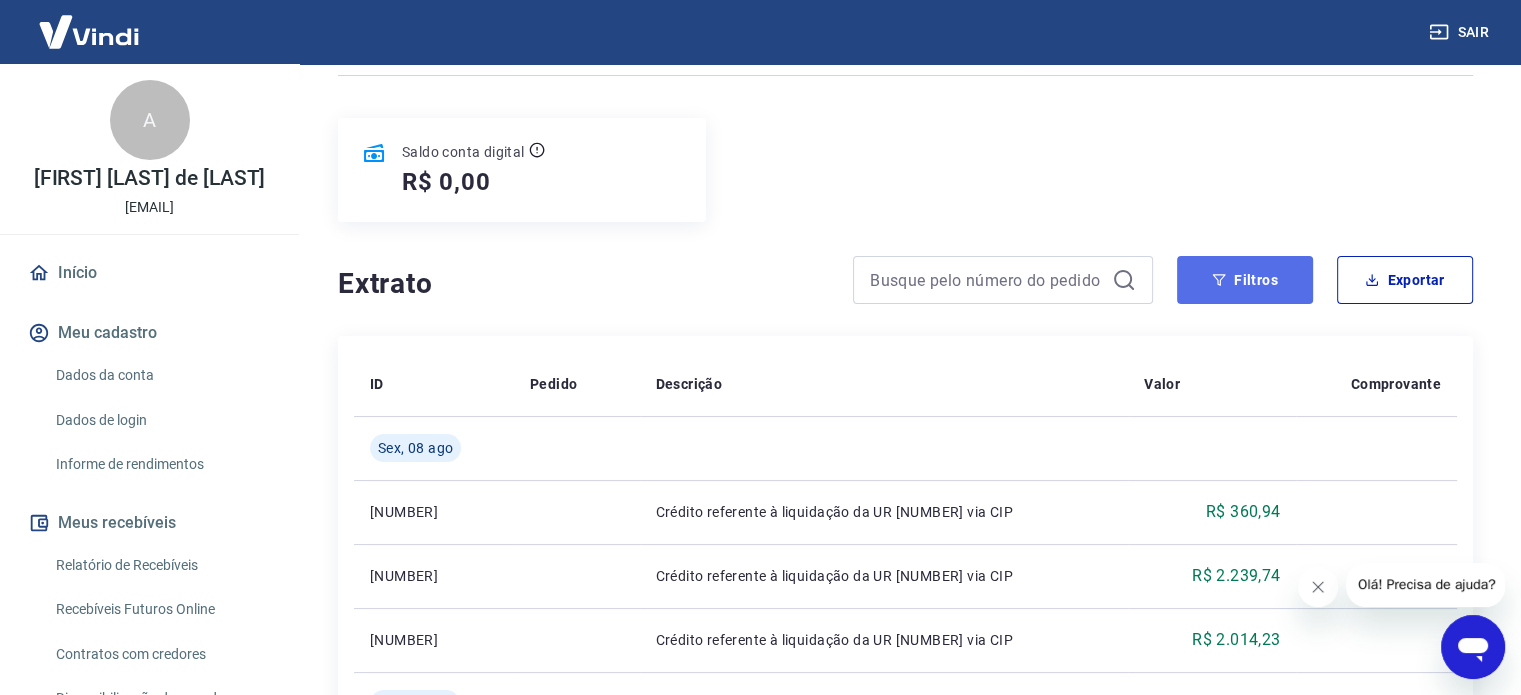 click on "Filtros" at bounding box center (1245, 280) 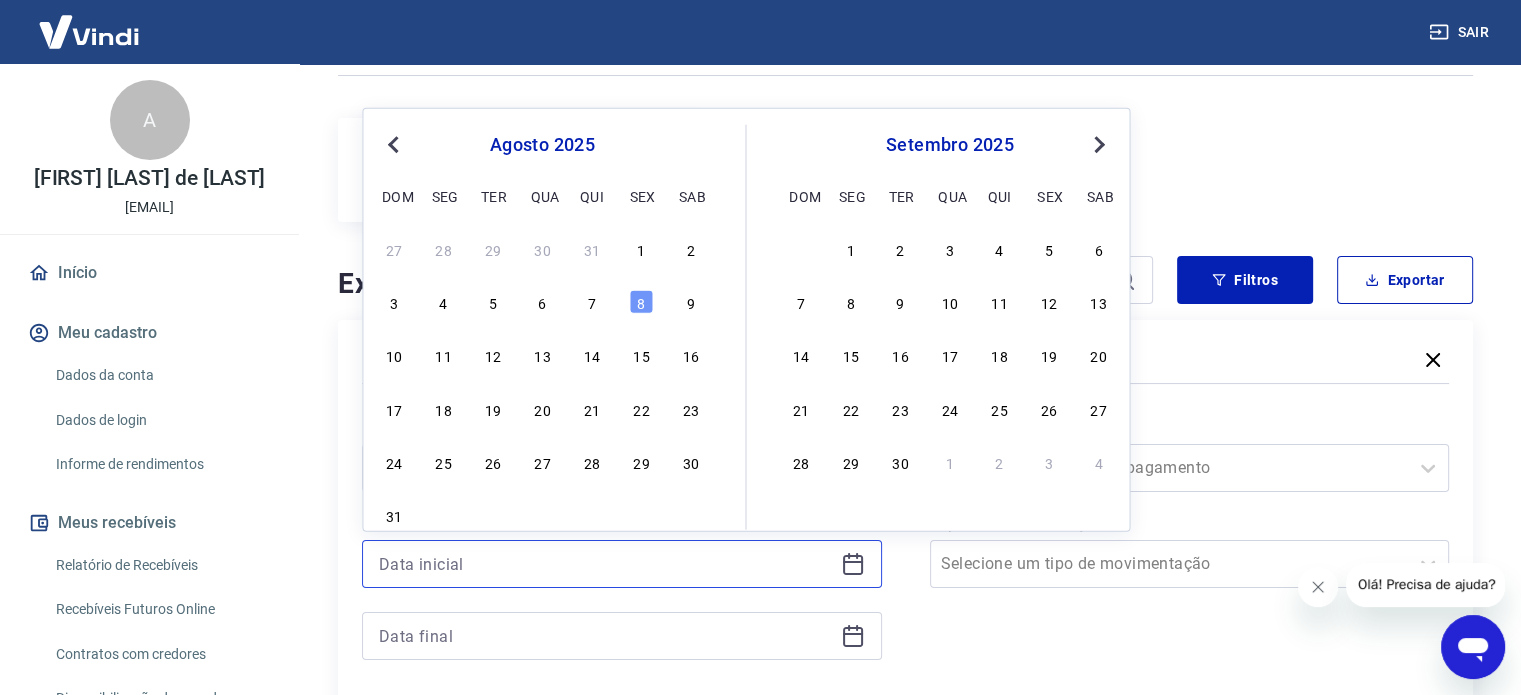 click at bounding box center (606, 564) 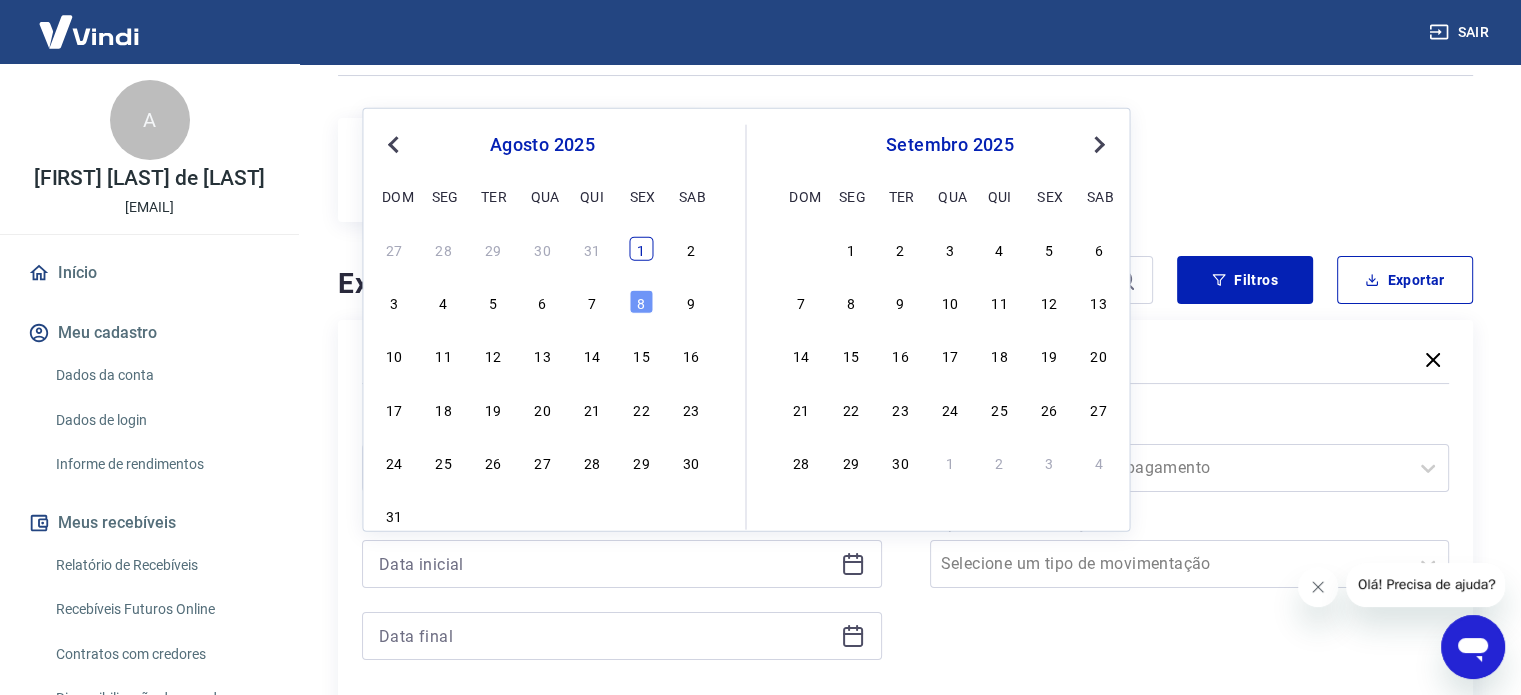 click on "1" at bounding box center (641, 249) 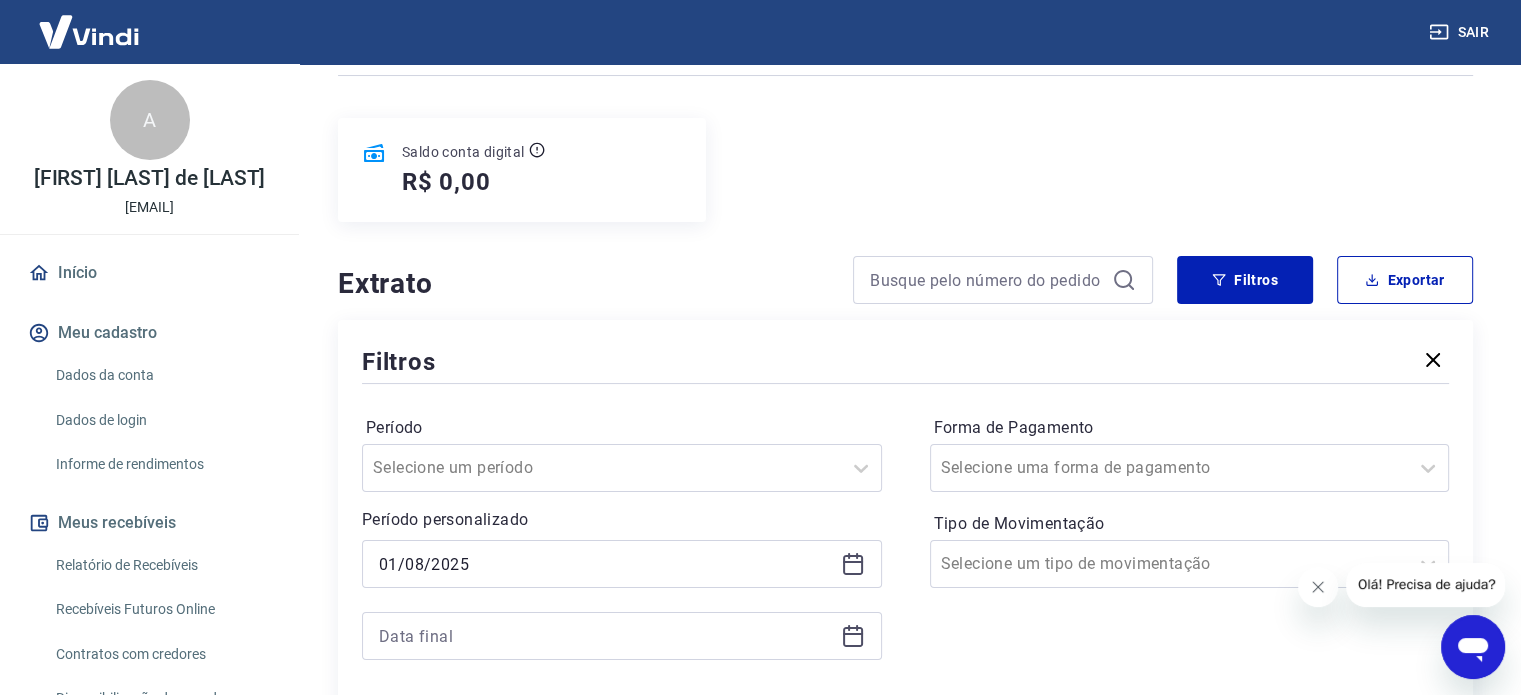 click 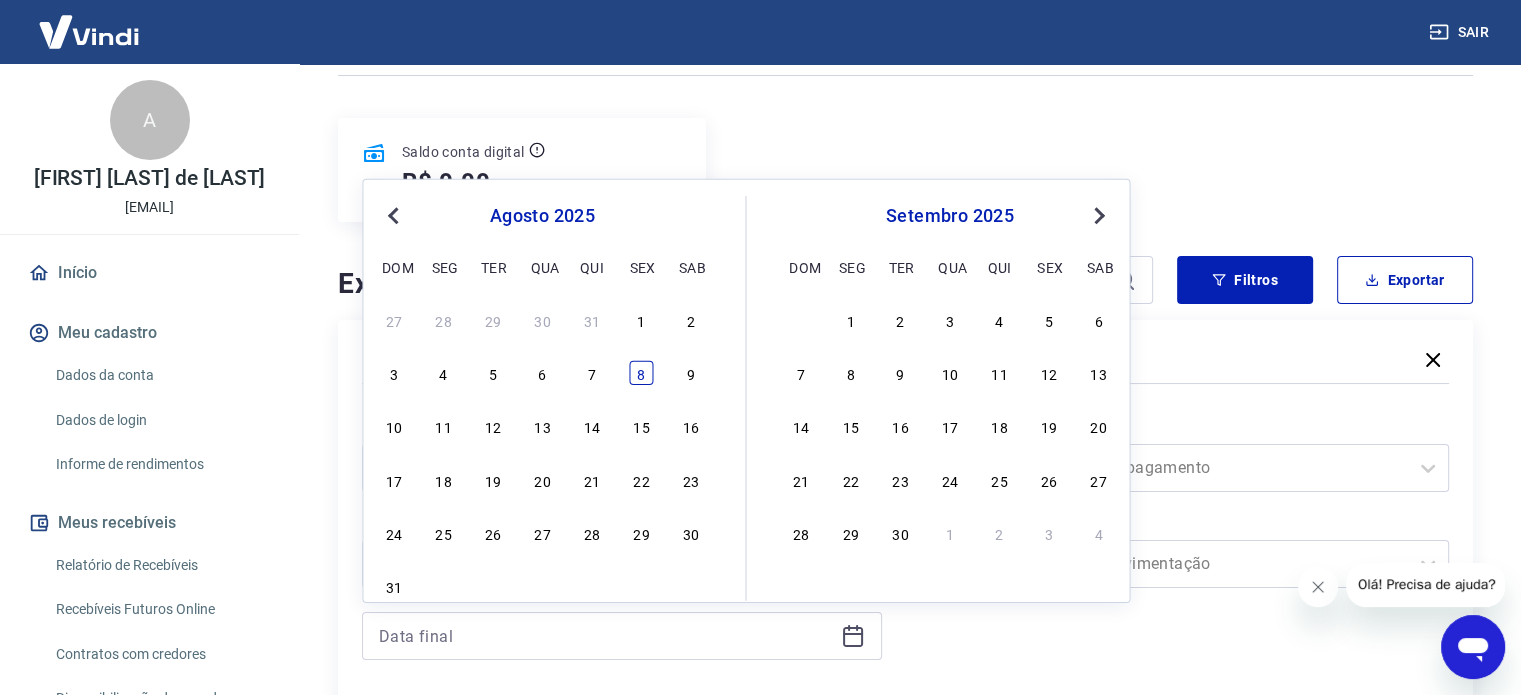 click on "8" at bounding box center (641, 373) 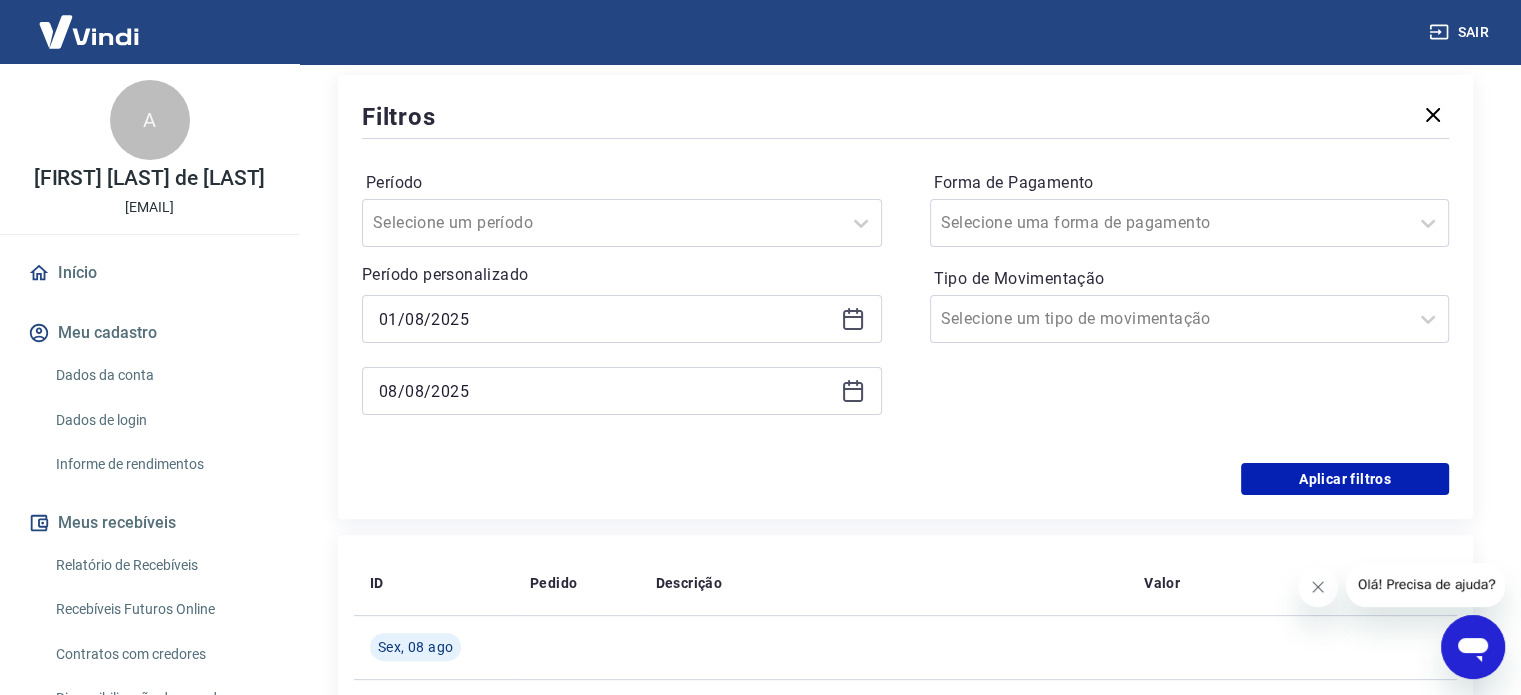 scroll, scrollTop: 455, scrollLeft: 0, axis: vertical 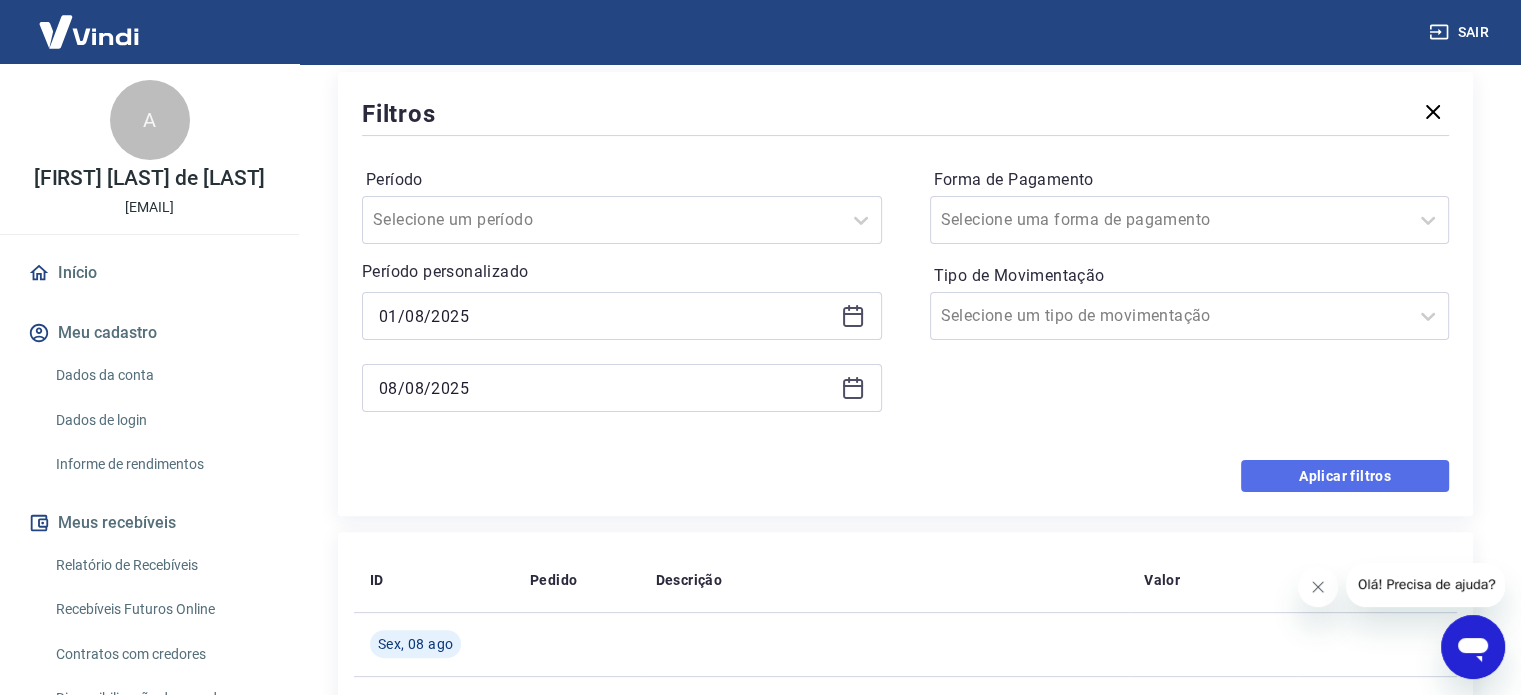 click on "Aplicar filtros" at bounding box center (1345, 476) 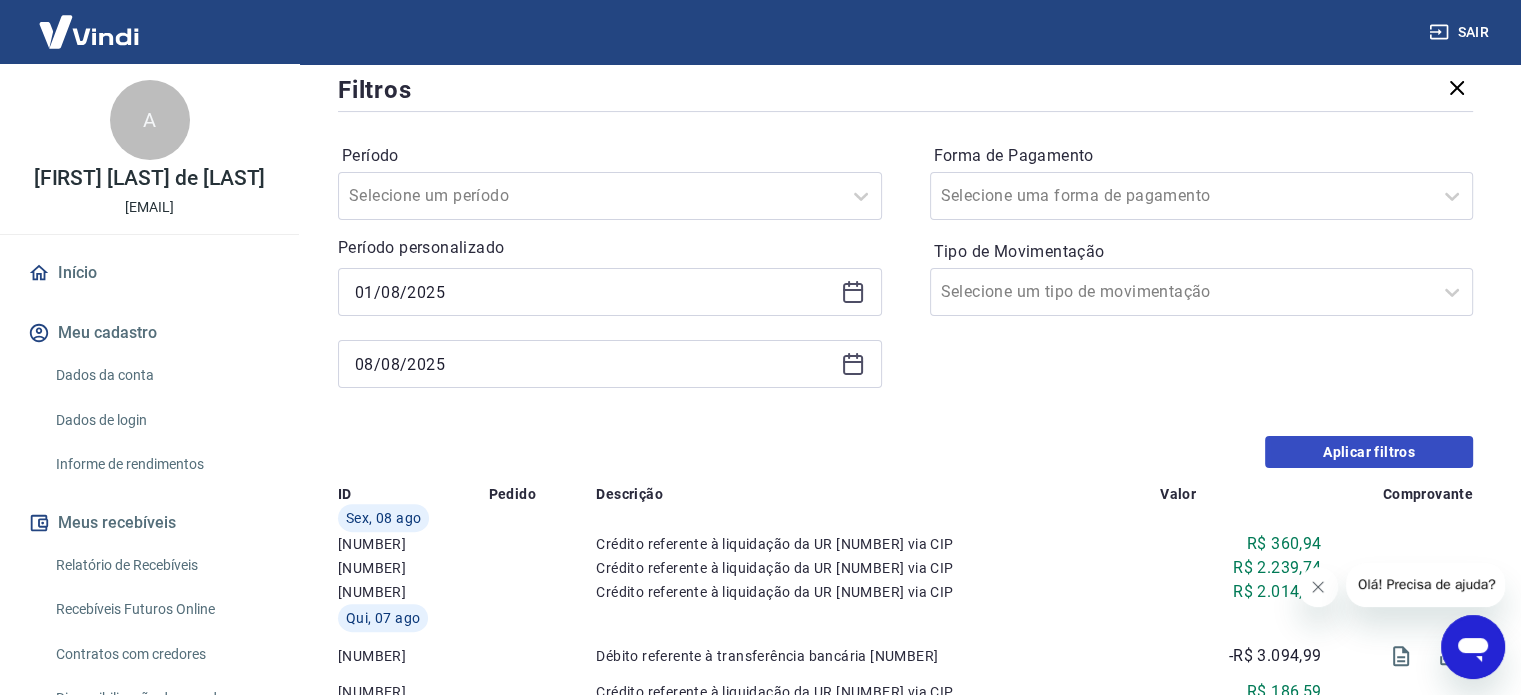 scroll, scrollTop: 0, scrollLeft: 0, axis: both 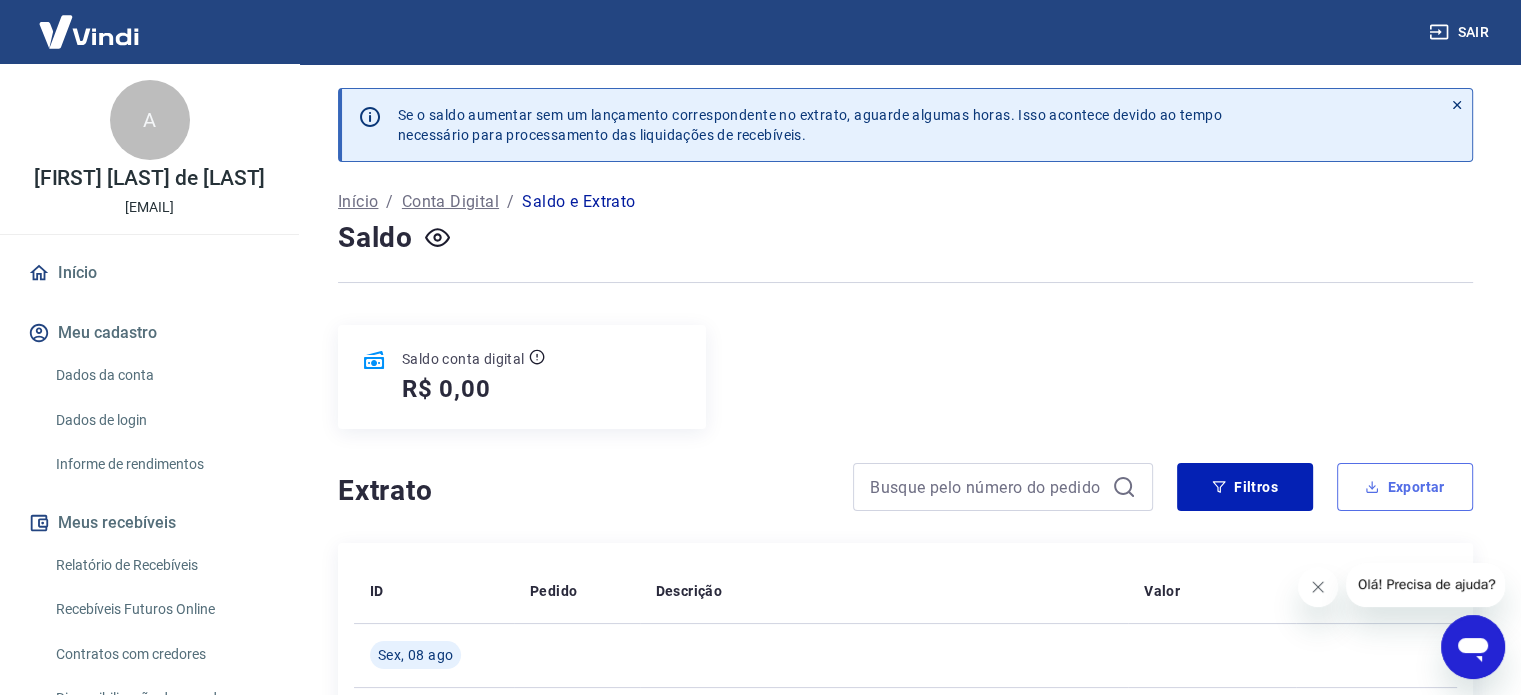 click on "Exportar" at bounding box center (1405, 487) 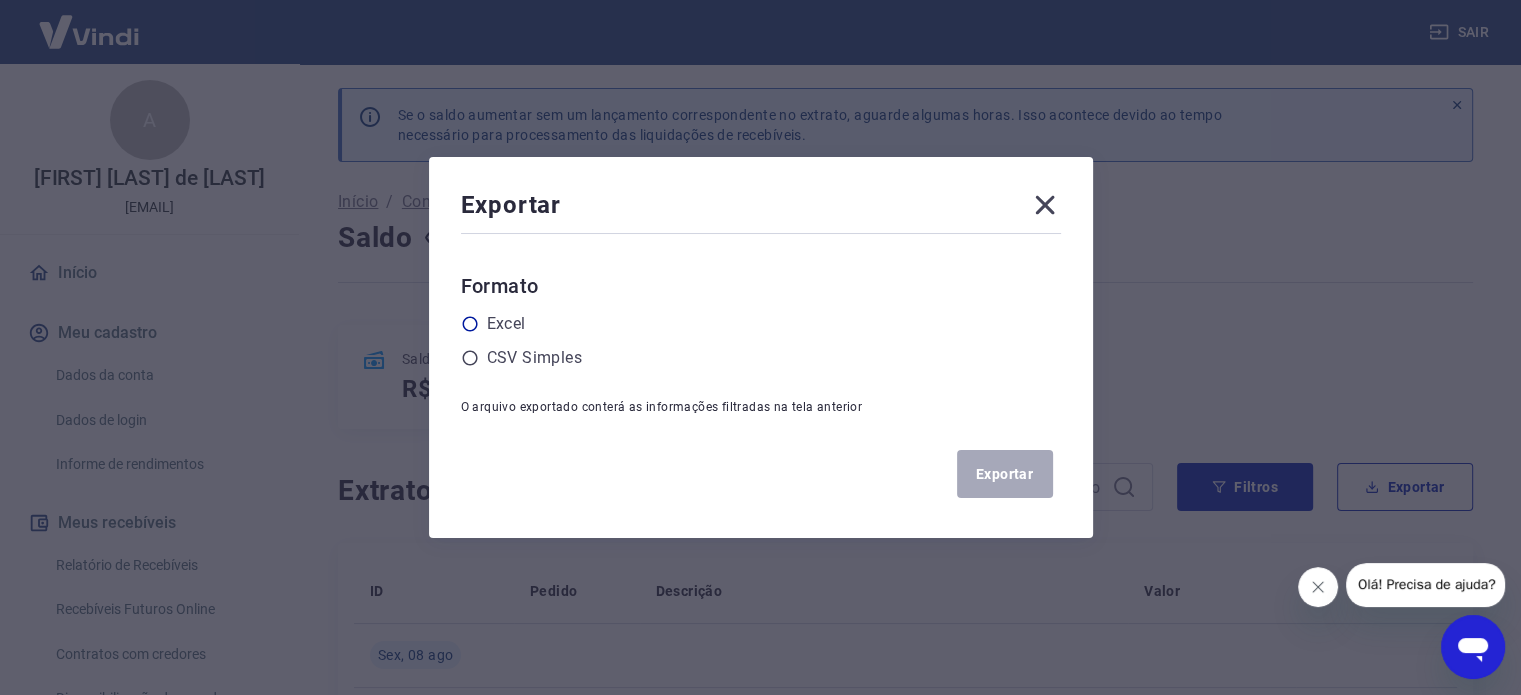 click on "Excel" at bounding box center (506, 324) 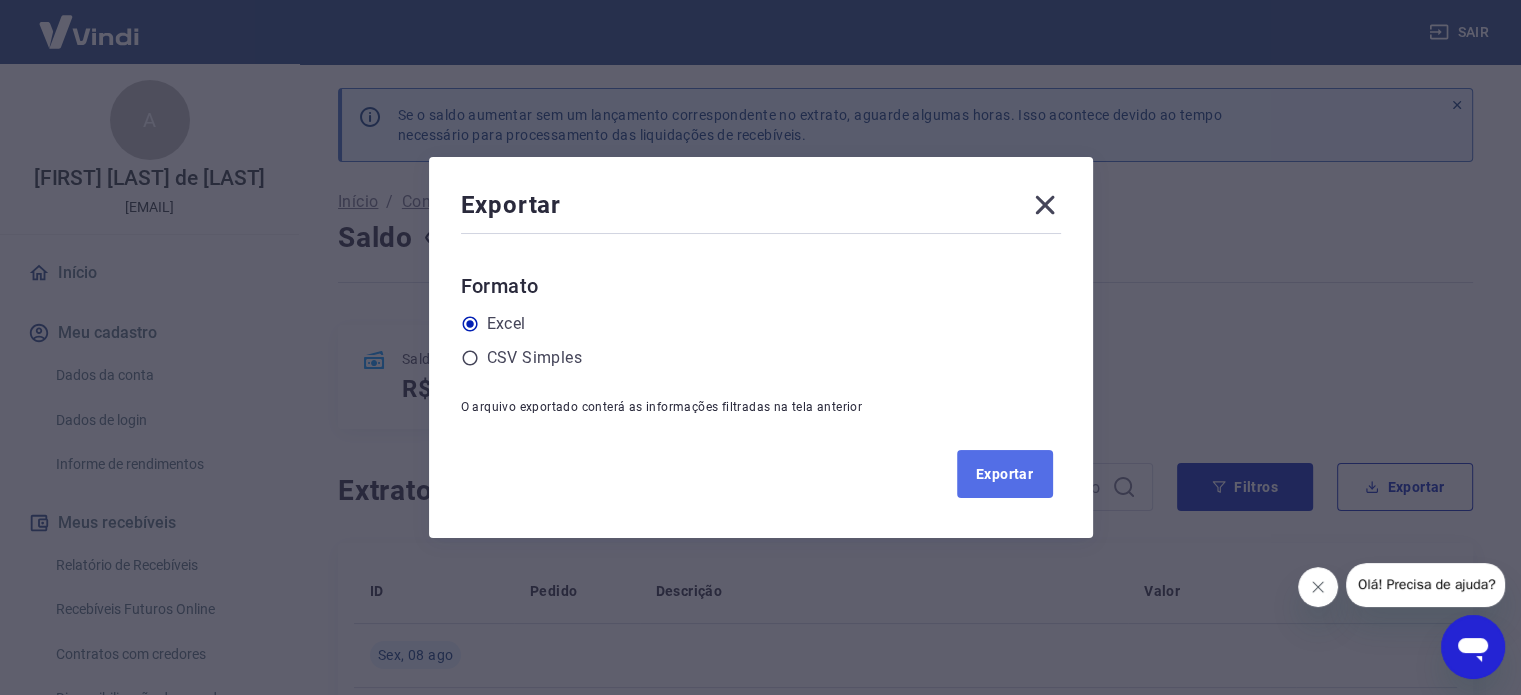 click on "Exportar" at bounding box center (1005, 474) 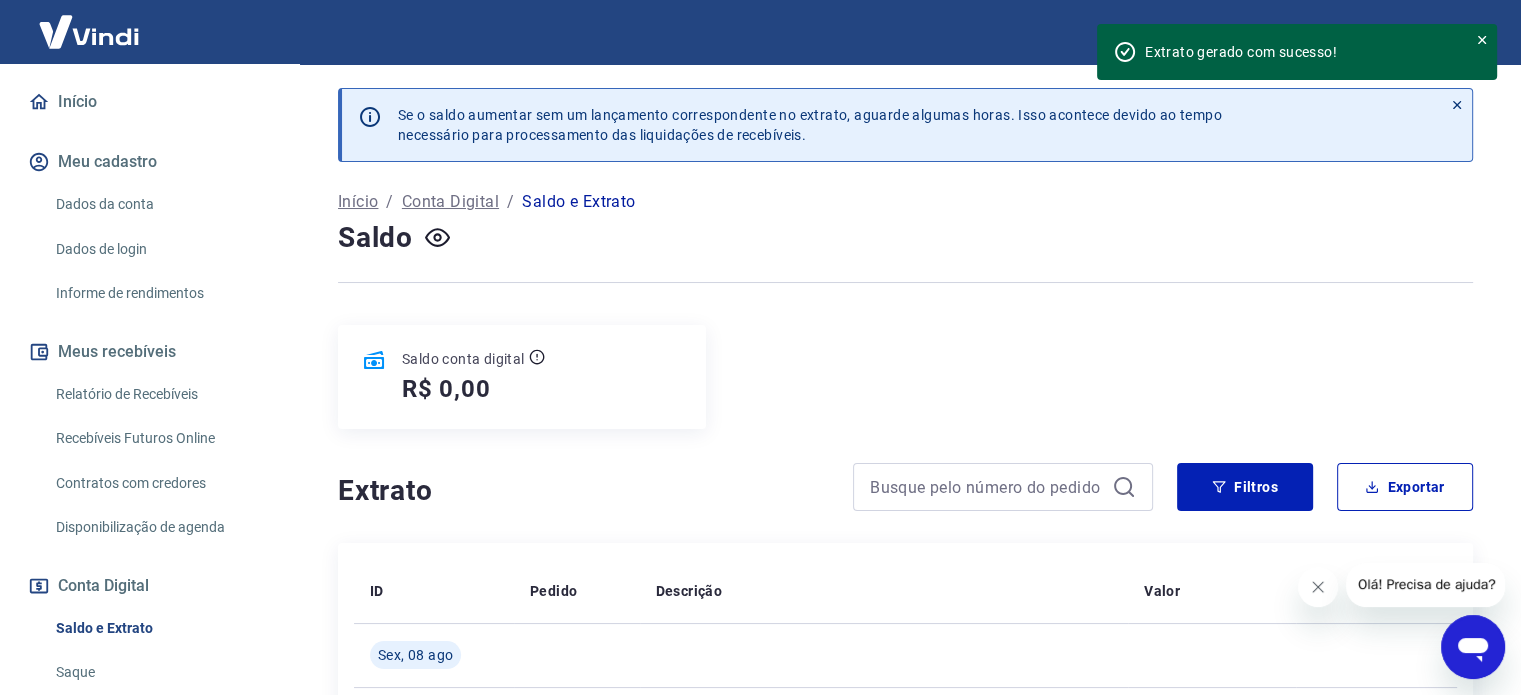 scroll, scrollTop: 168, scrollLeft: 0, axis: vertical 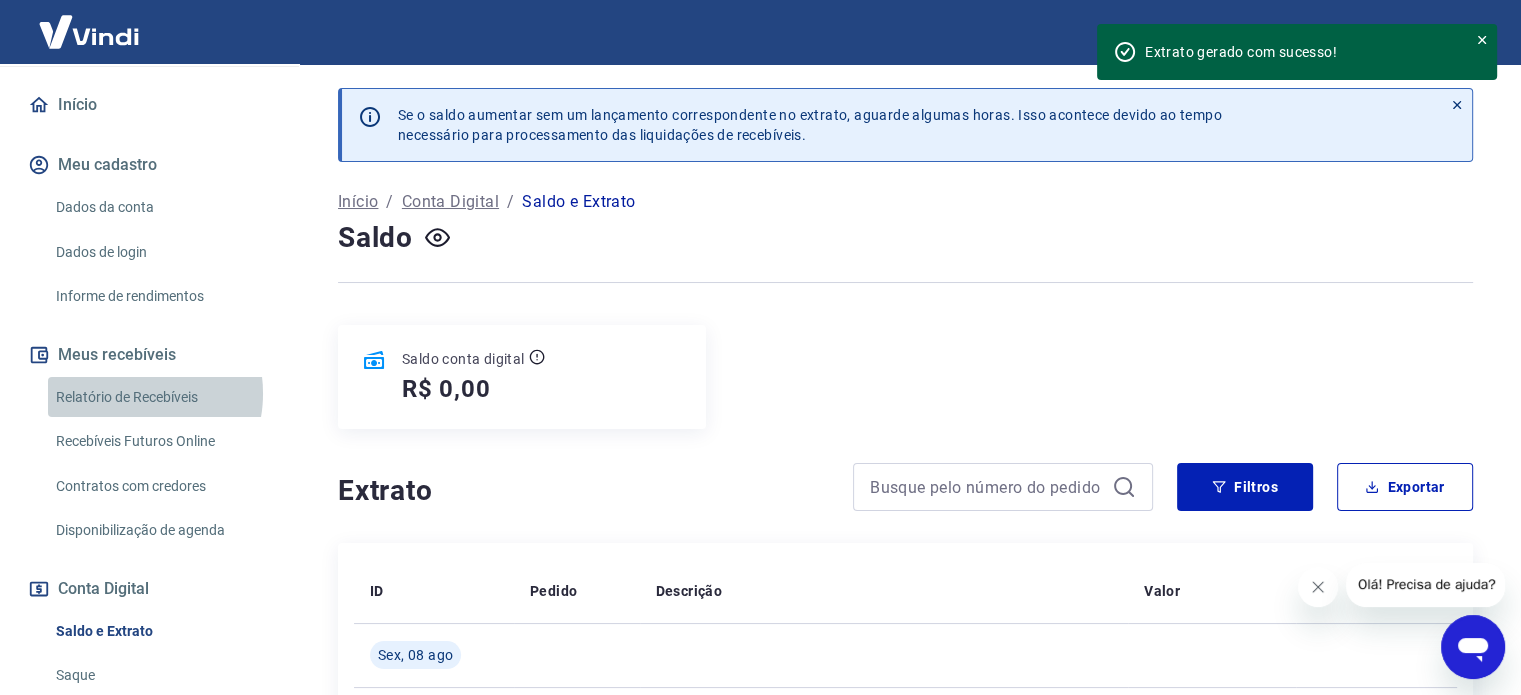 click on "Relatório de Recebíveis" at bounding box center (161, 397) 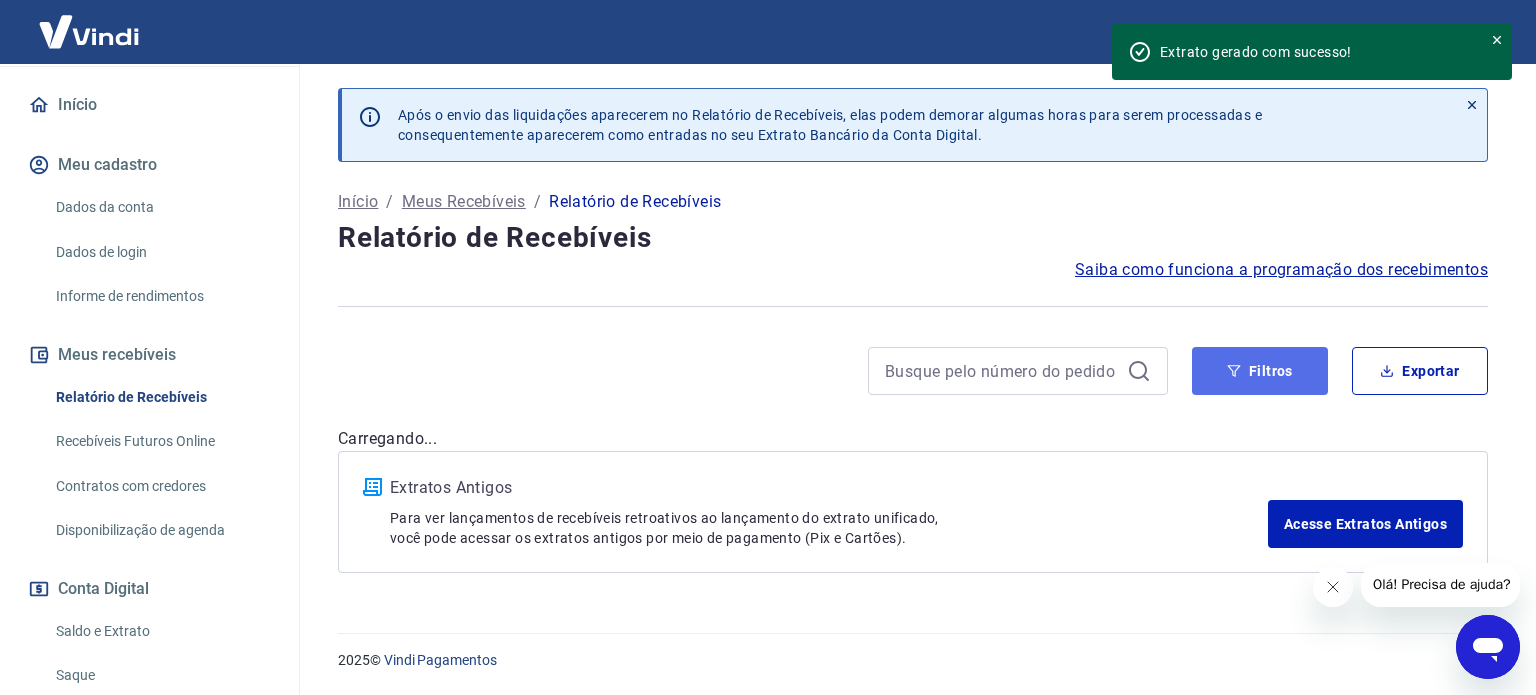 click on "Filtros" at bounding box center [1260, 371] 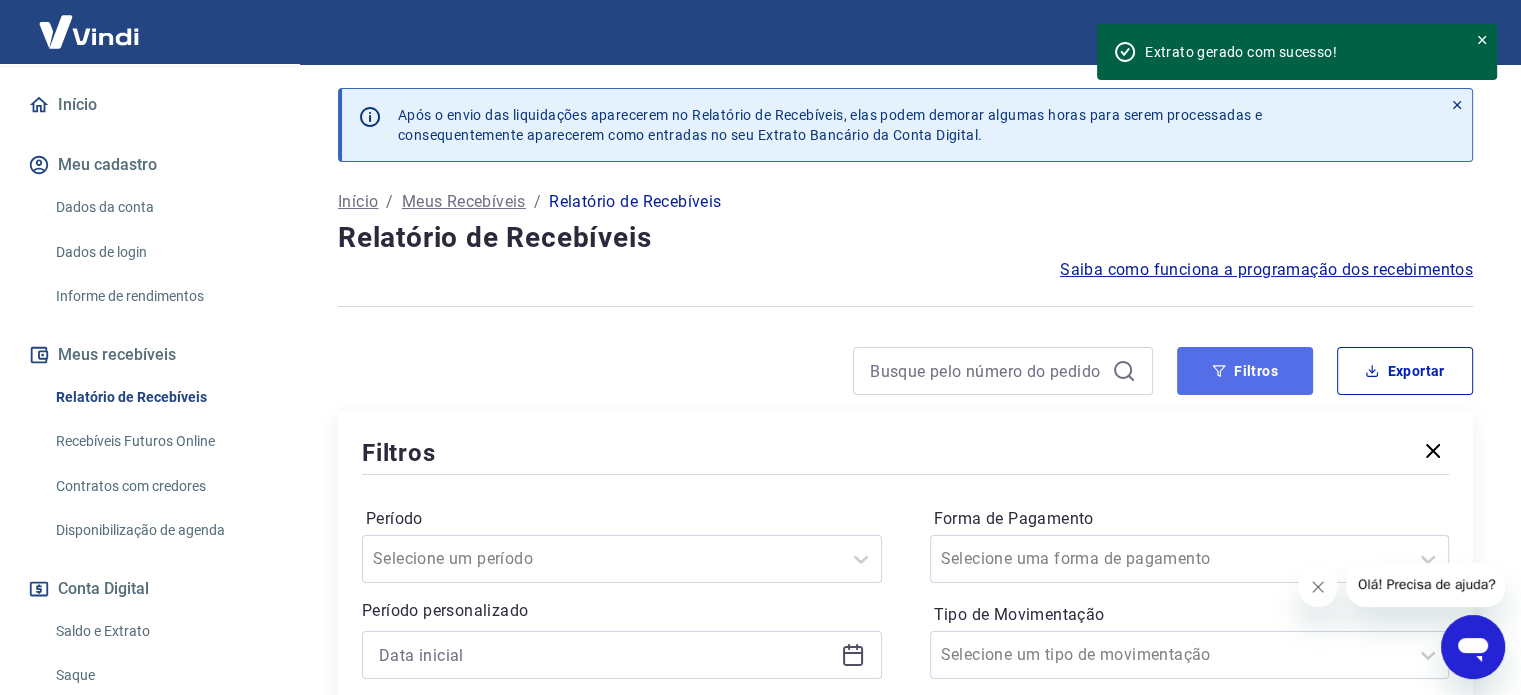 click on "Filtros" at bounding box center (1245, 371) 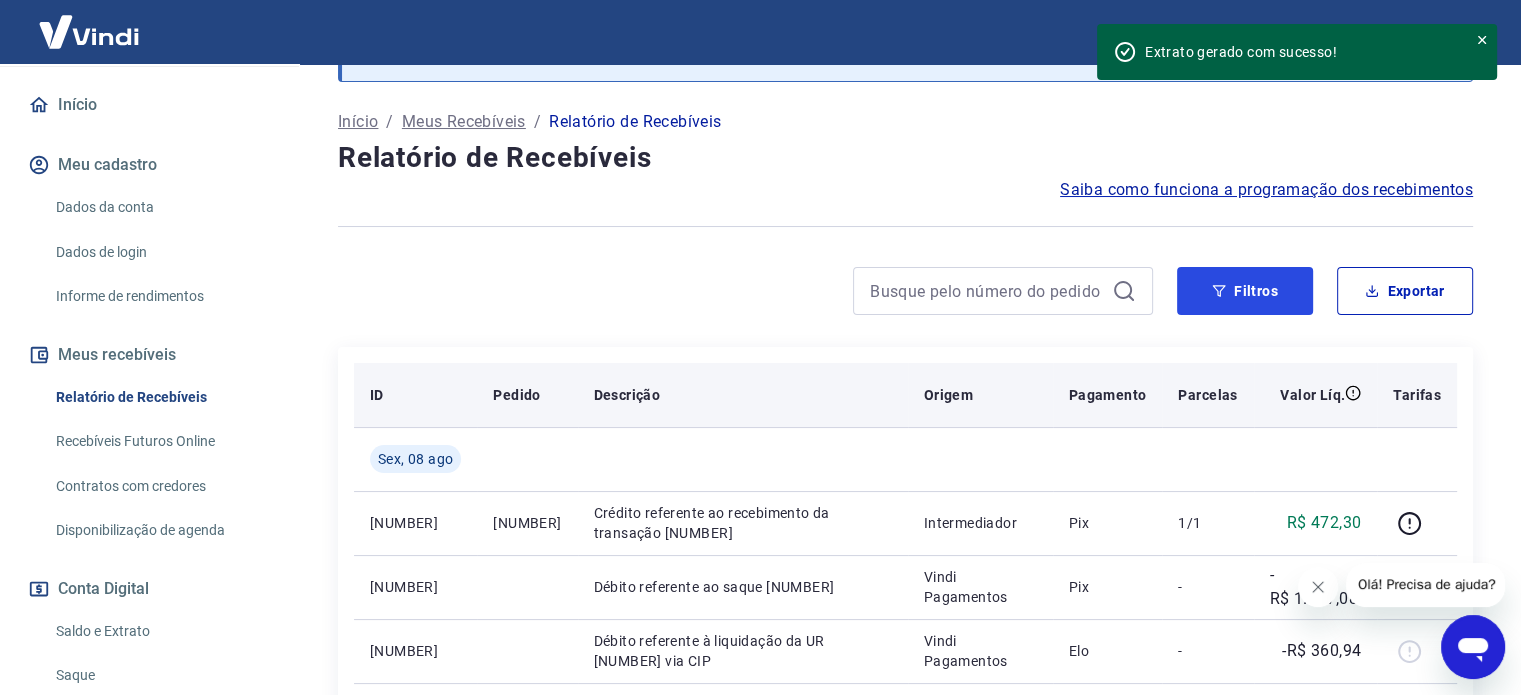 scroll, scrollTop: 62, scrollLeft: 0, axis: vertical 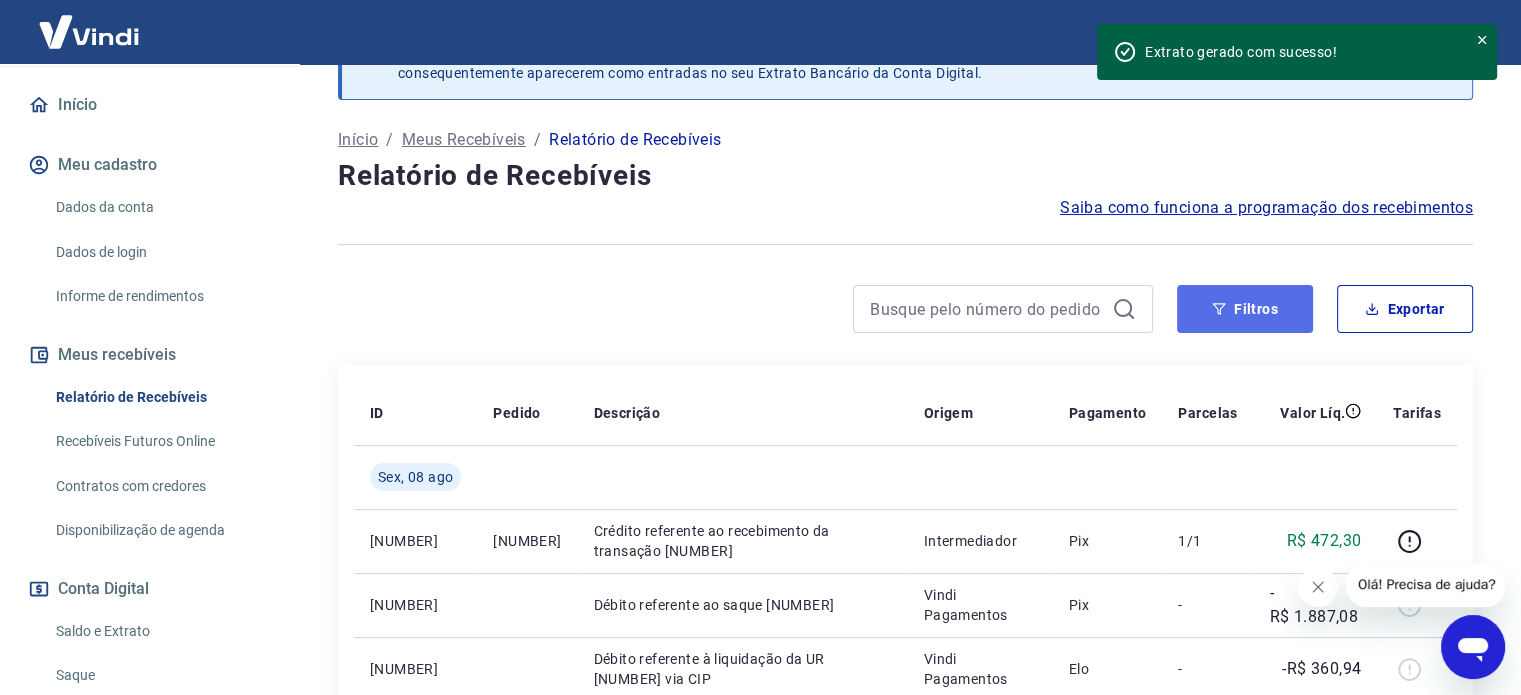 click 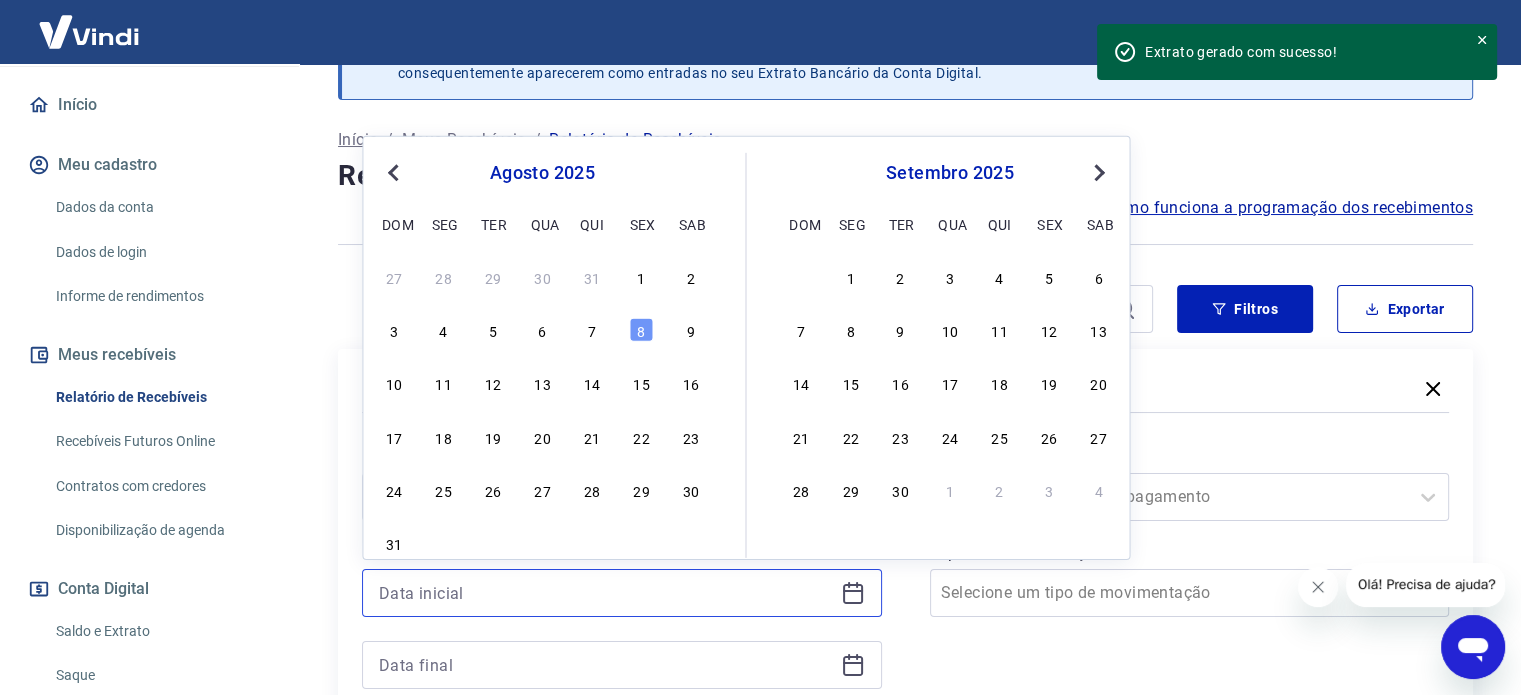 click at bounding box center [606, 593] 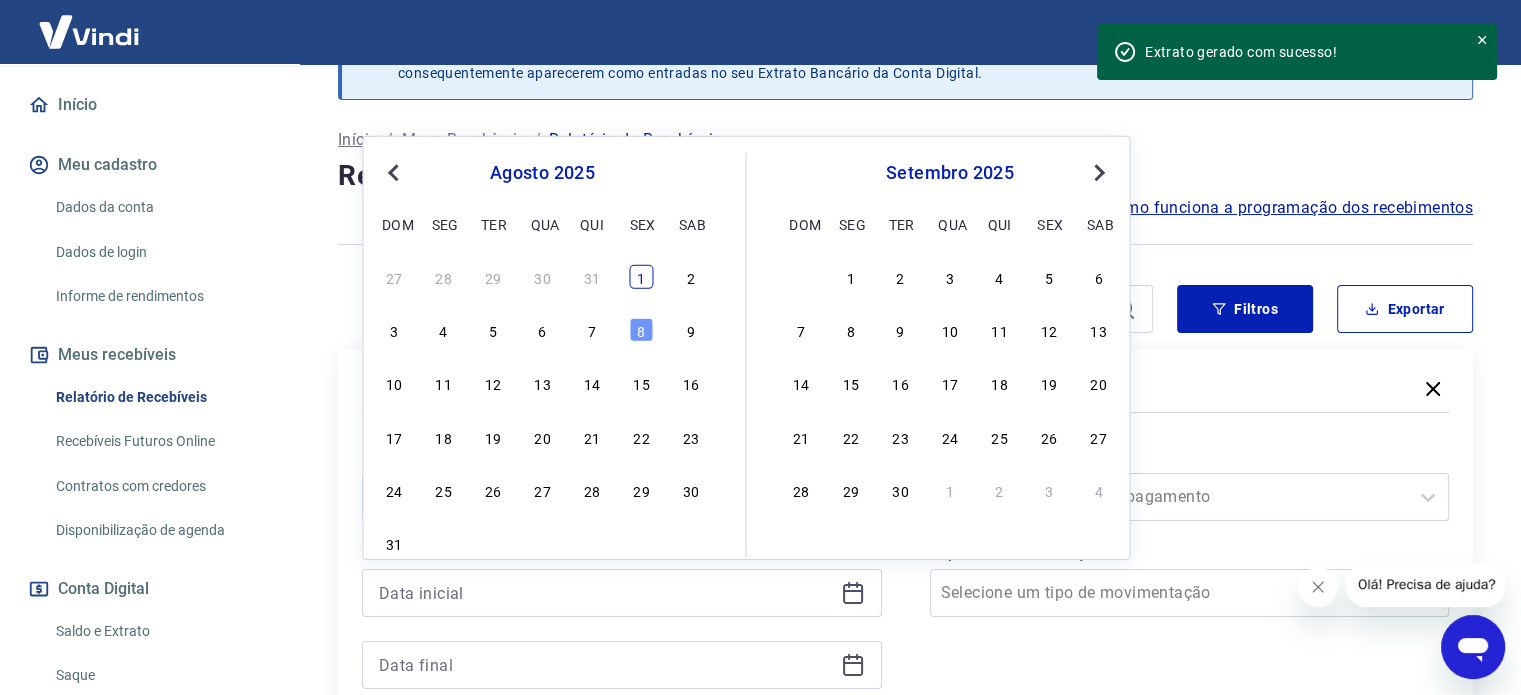 click on "1" at bounding box center (641, 277) 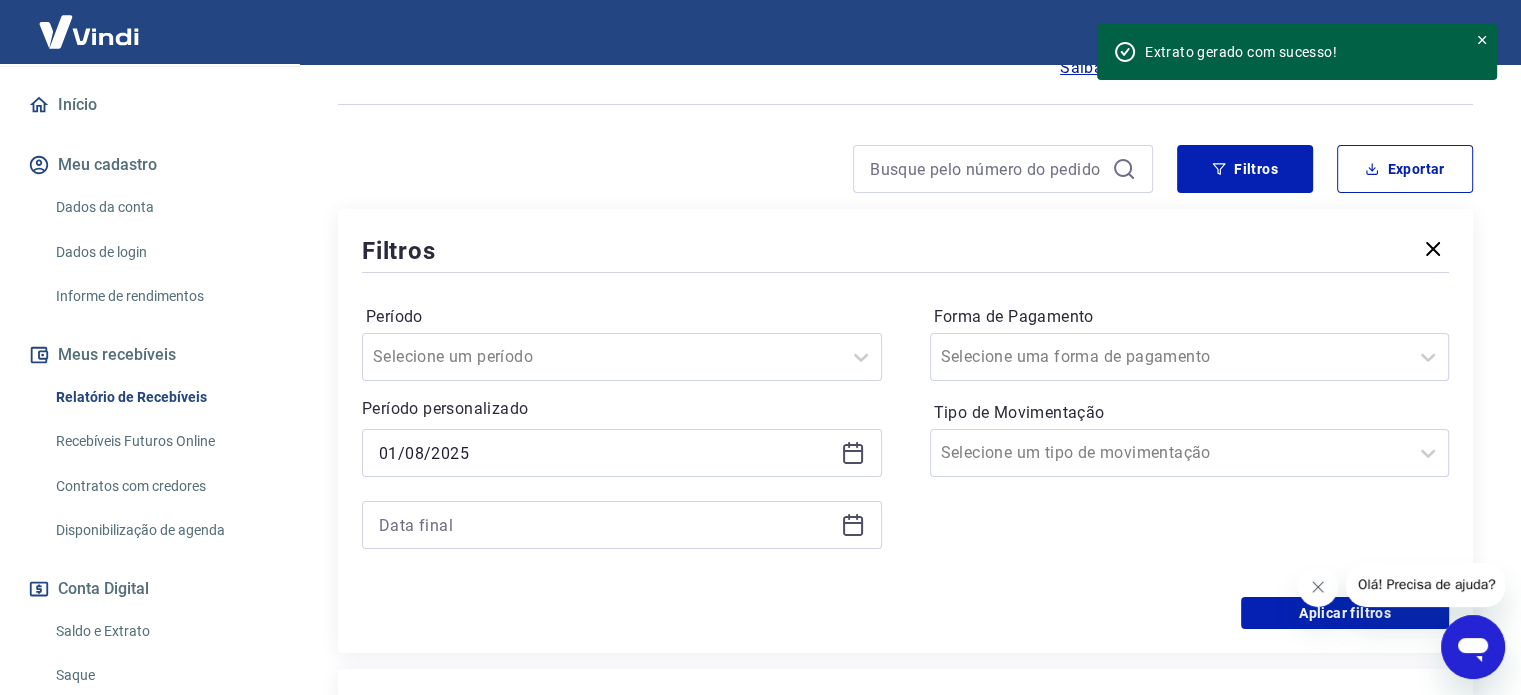 scroll, scrollTop: 227, scrollLeft: 0, axis: vertical 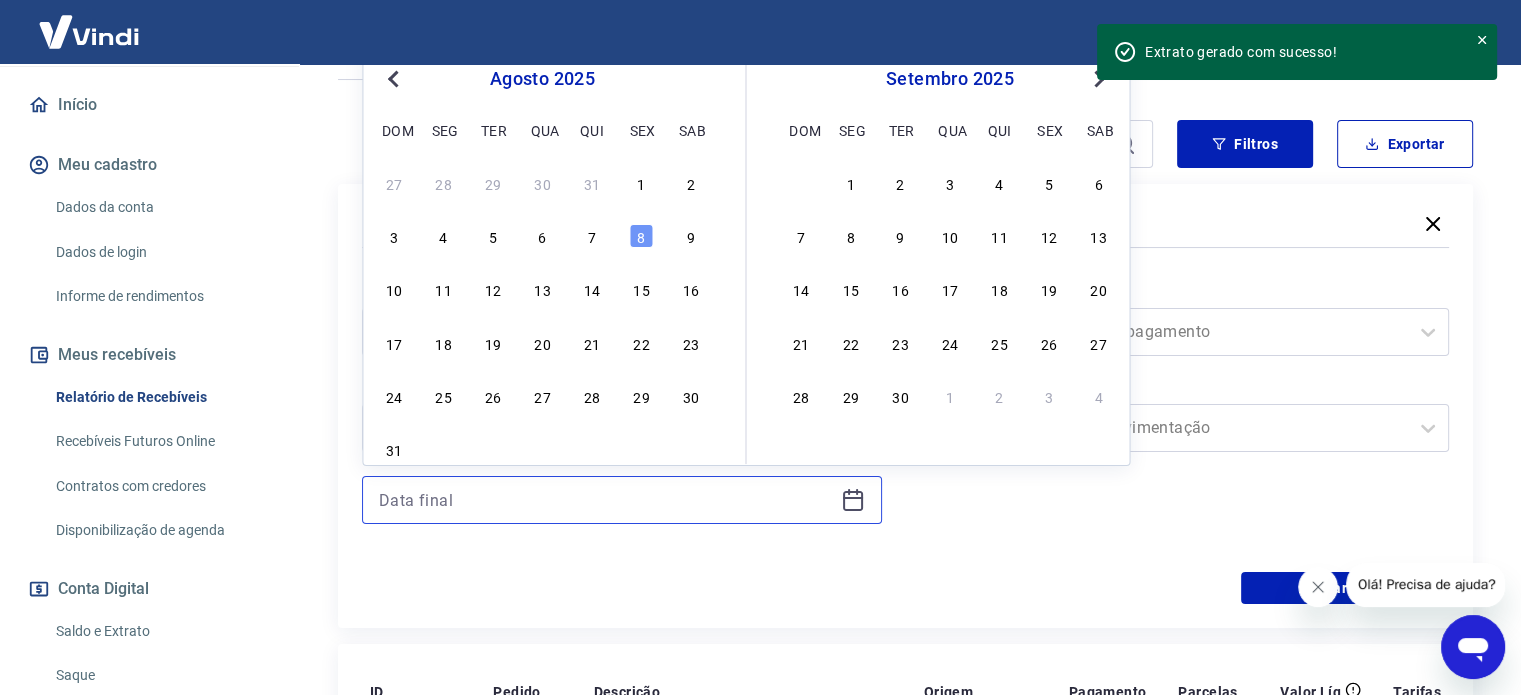 click at bounding box center [606, 500] 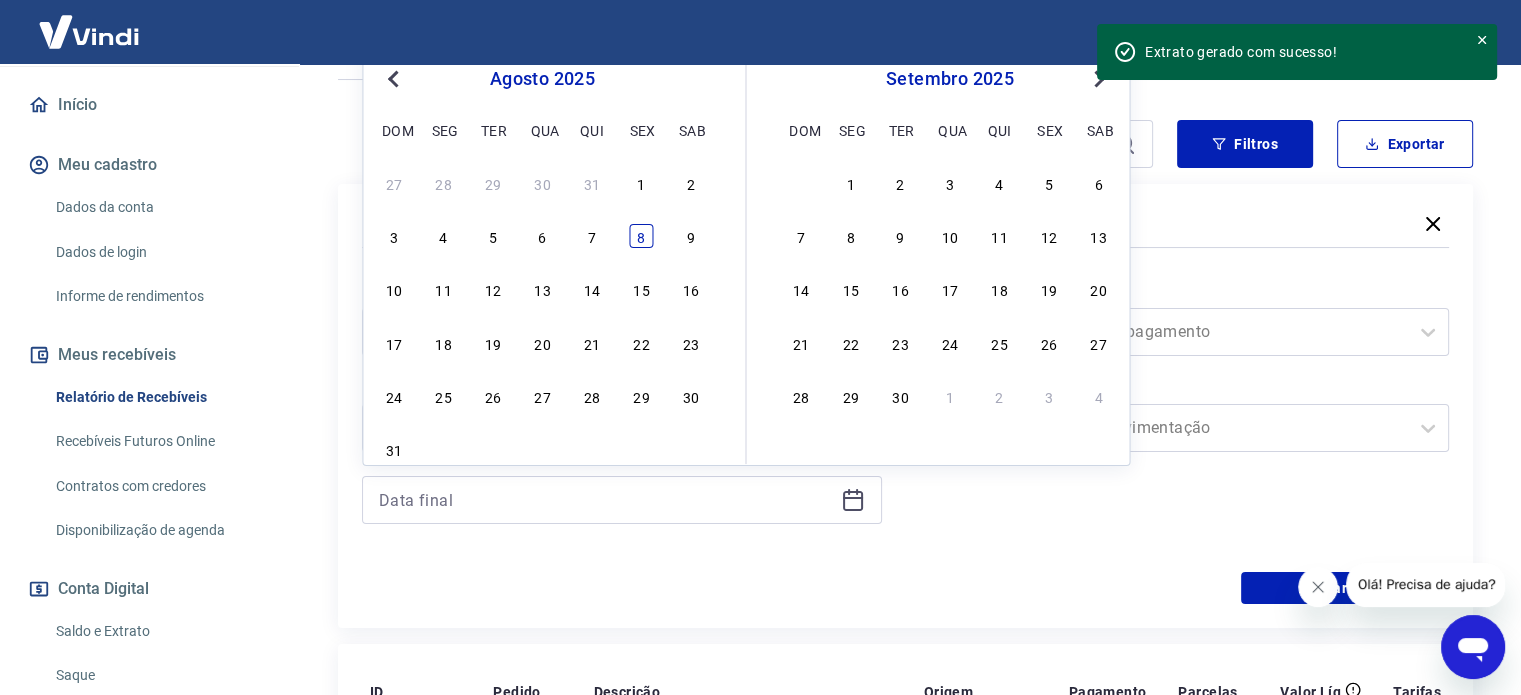 click on "8" at bounding box center (641, 236) 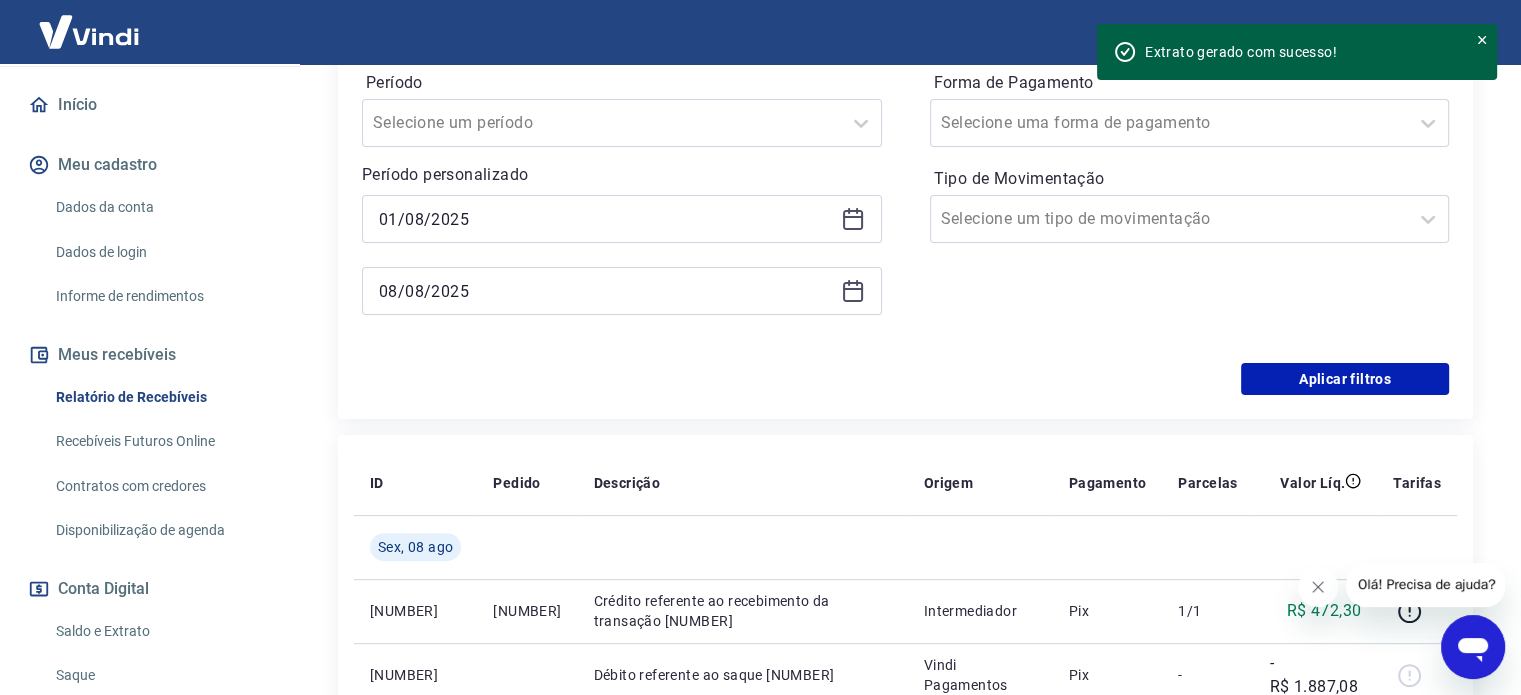 scroll, scrollTop: 438, scrollLeft: 0, axis: vertical 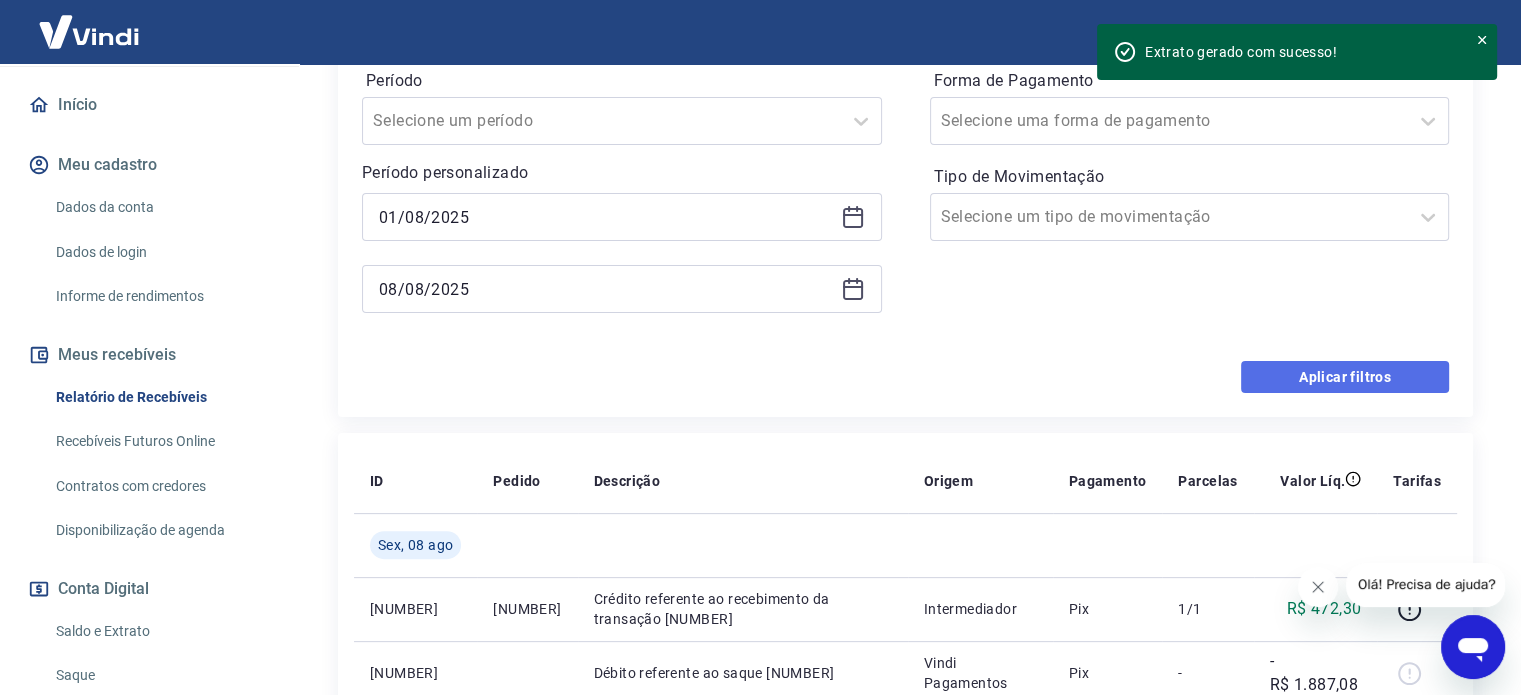 drag, startPoint x: 1381, startPoint y: 386, endPoint x: 10, endPoint y: 11, distance: 1421.3606 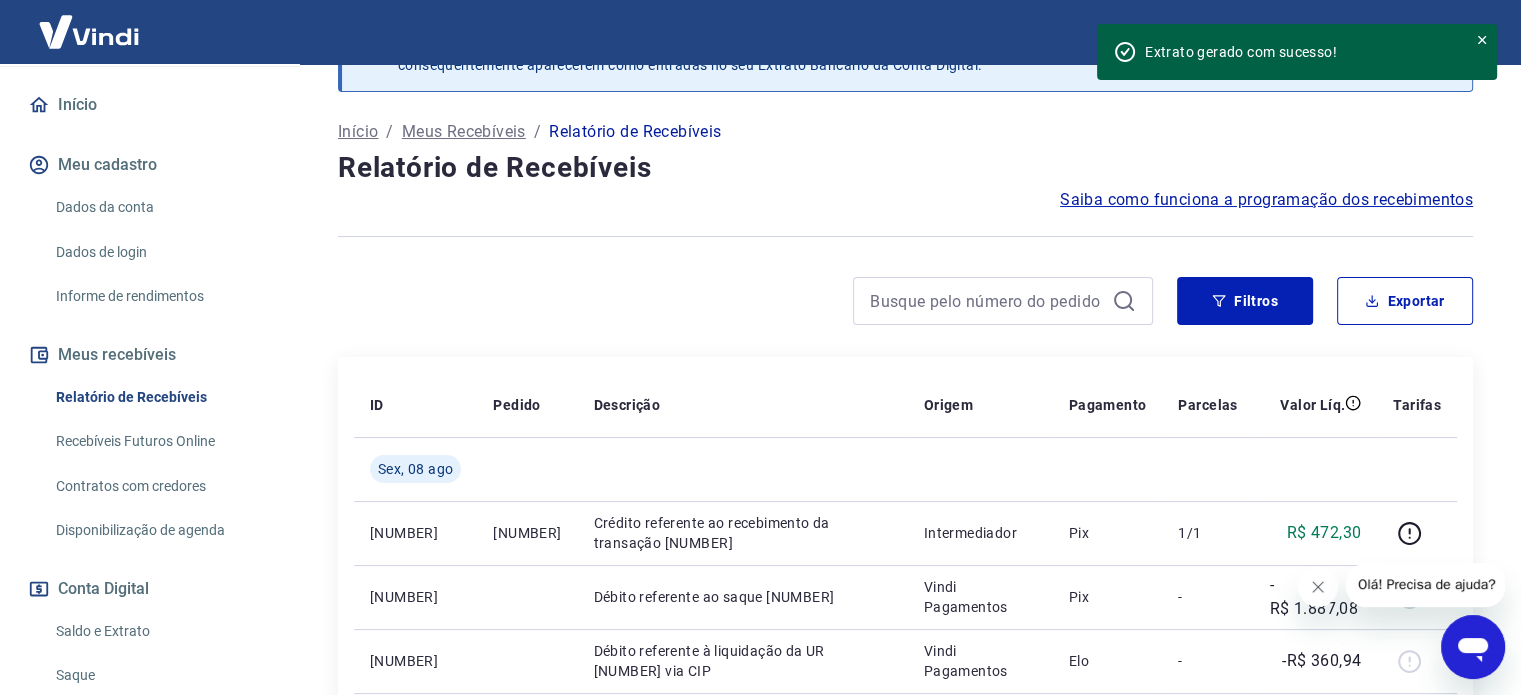 scroll, scrollTop: 0, scrollLeft: 0, axis: both 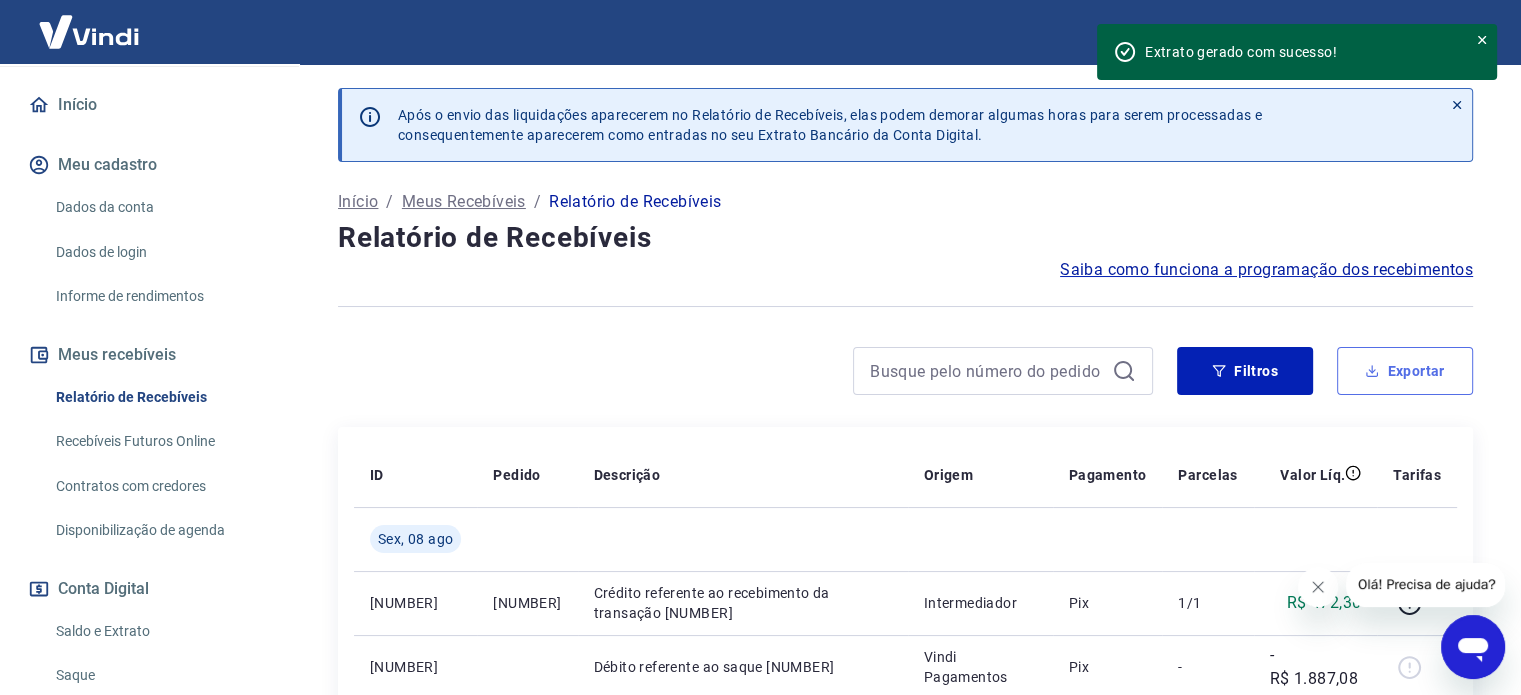 click on "Exportar" at bounding box center [1405, 371] 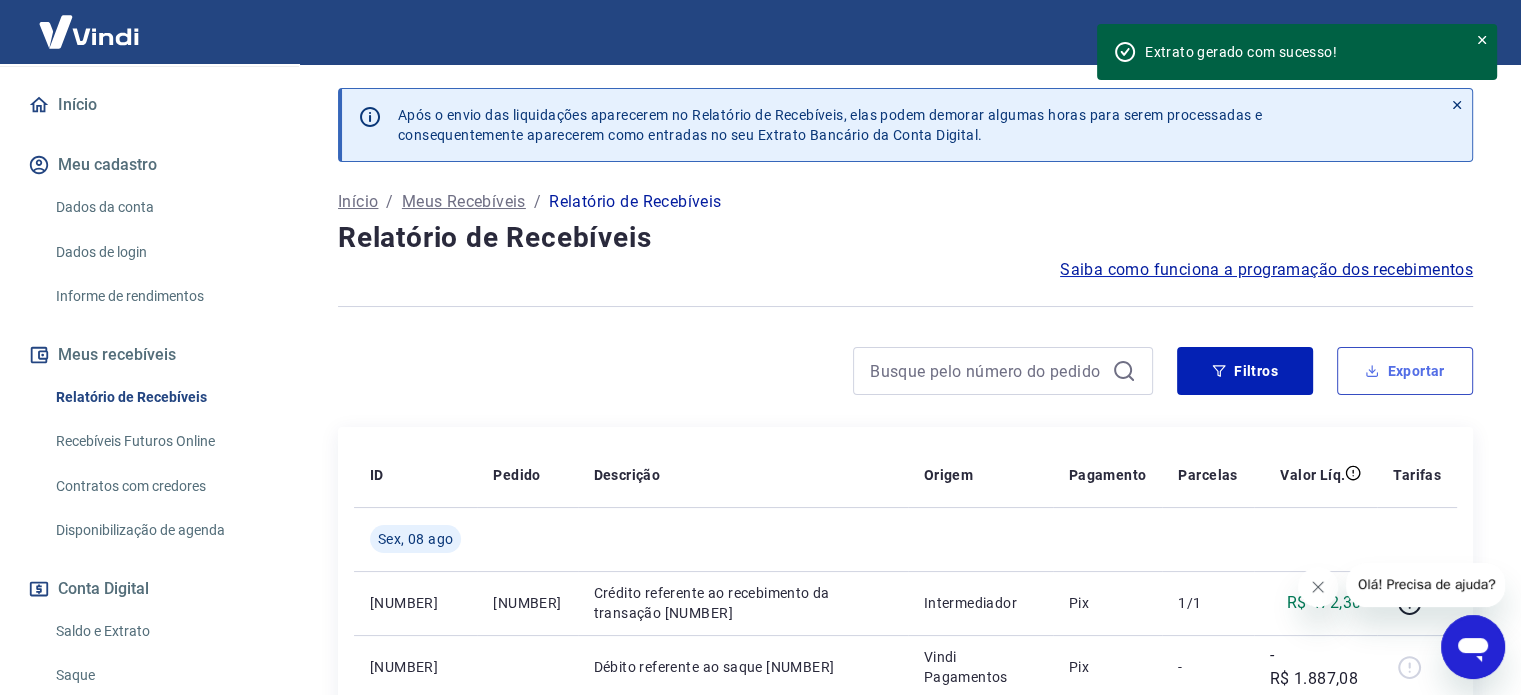 type on "01/08/2025" 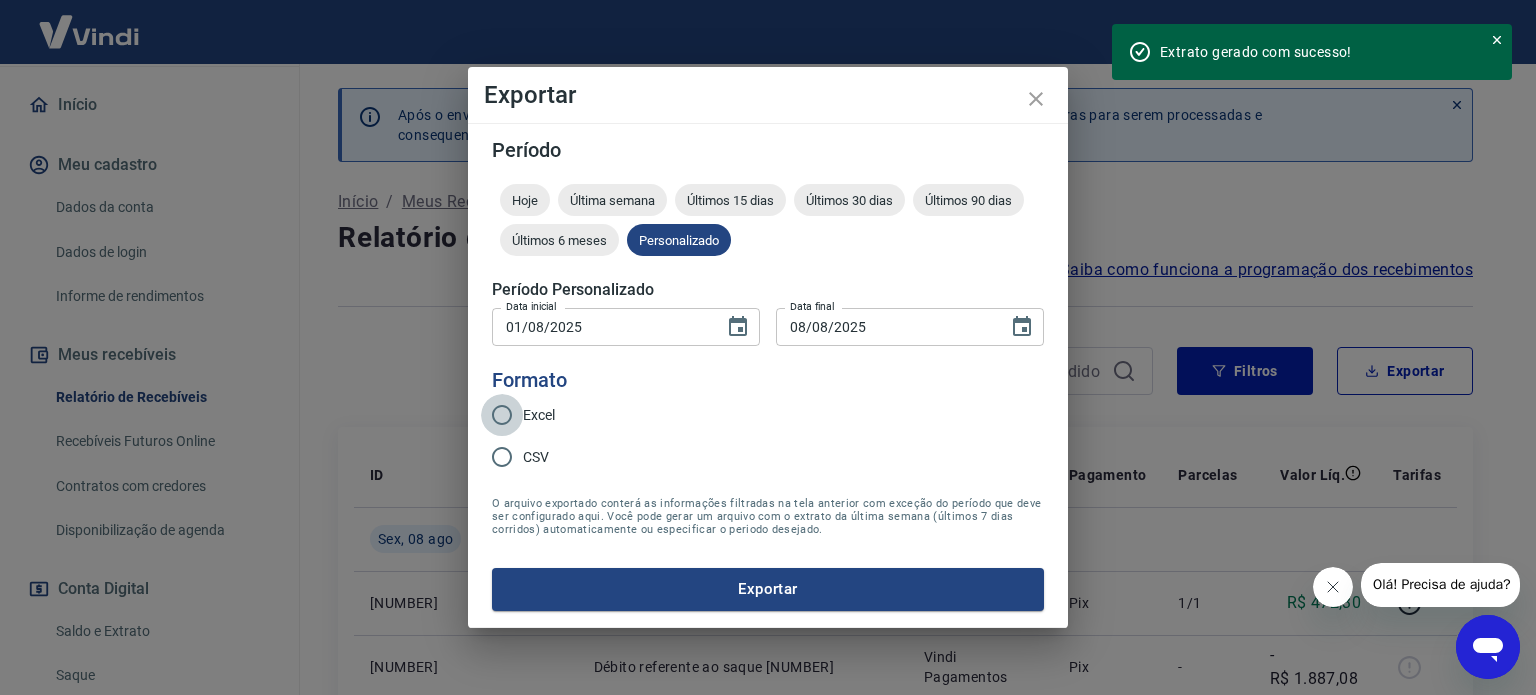 click on "Excel" at bounding box center [502, 415] 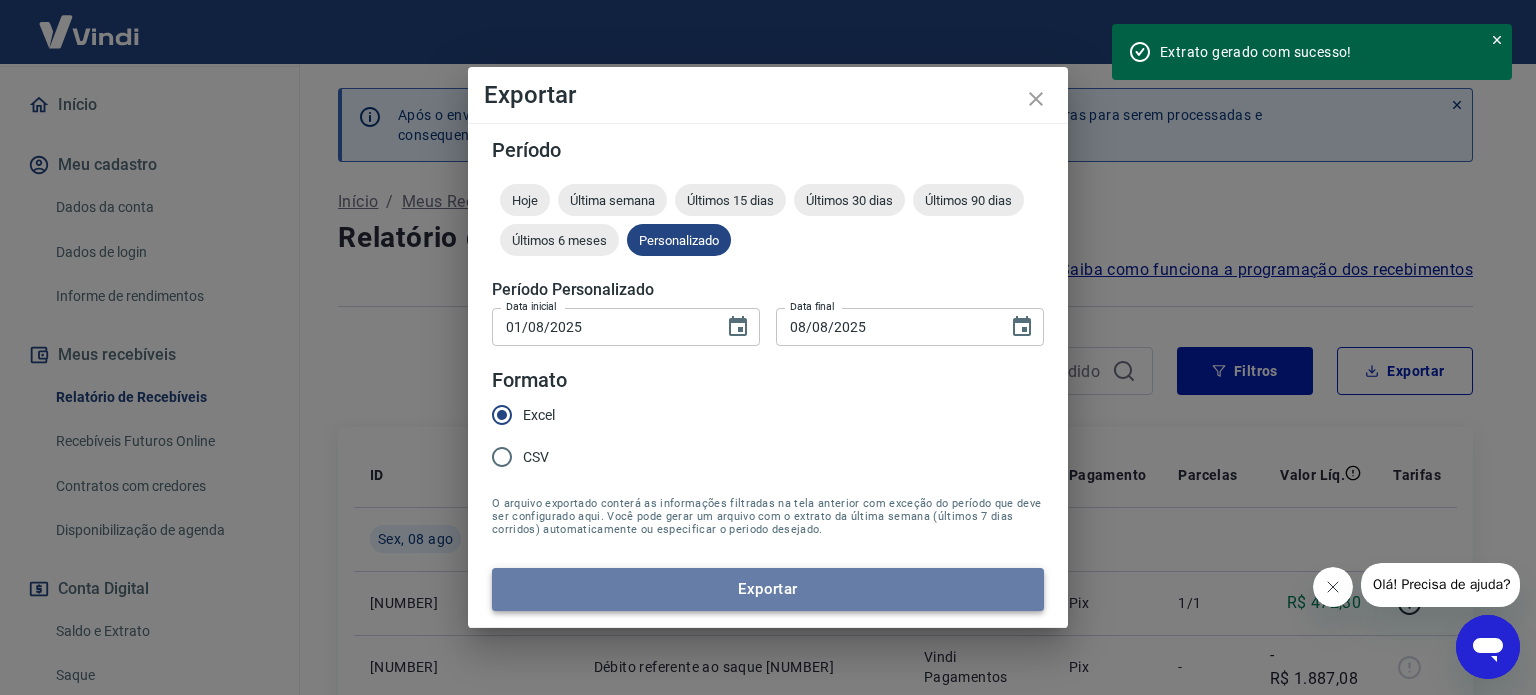 click on "Exportar" at bounding box center (768, 589) 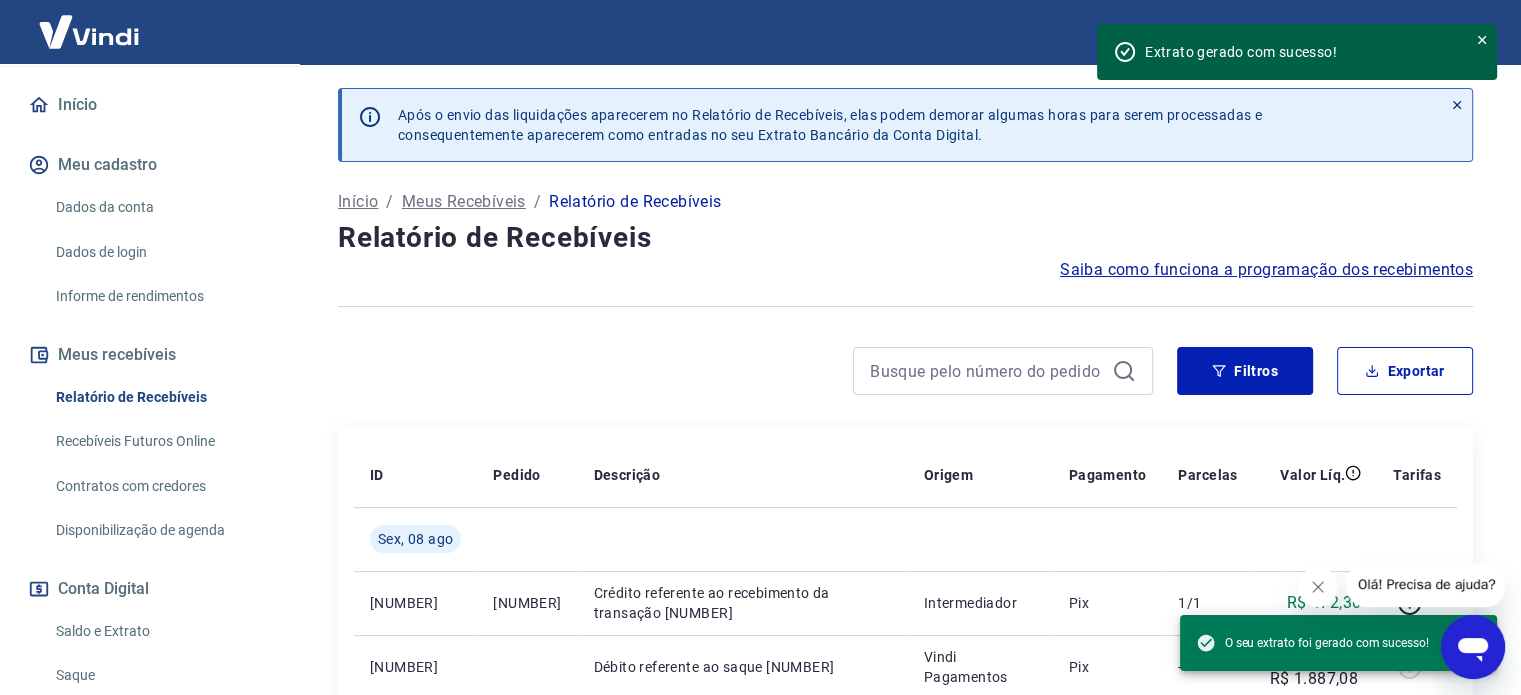 click 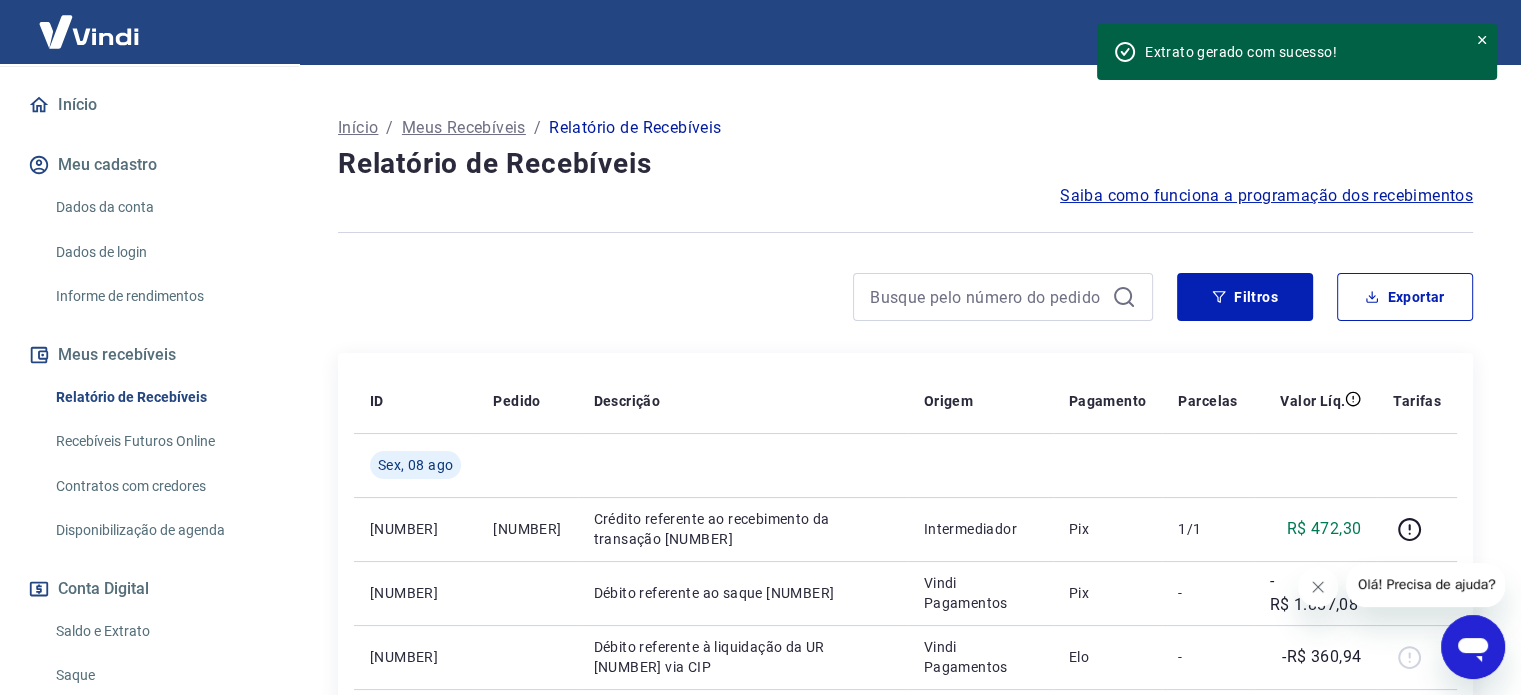 click 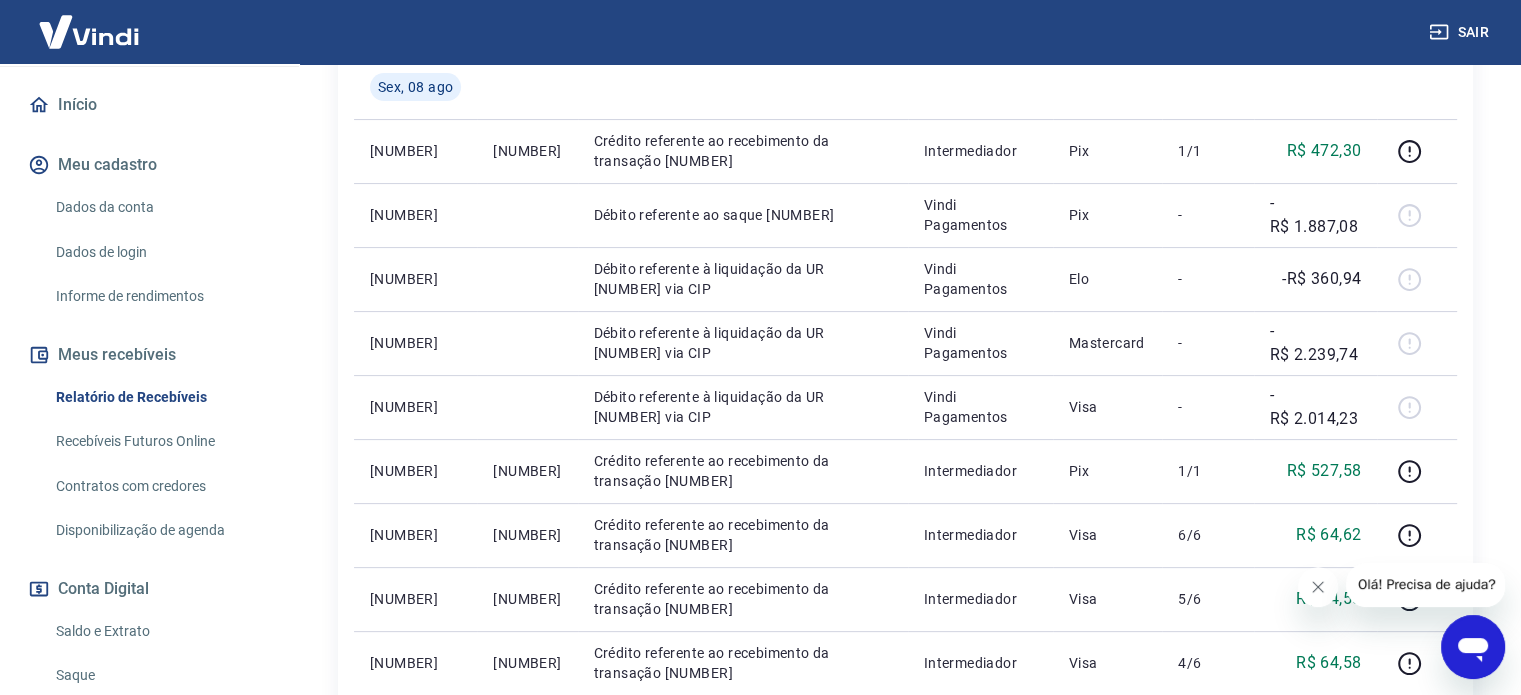 scroll, scrollTop: 0, scrollLeft: 0, axis: both 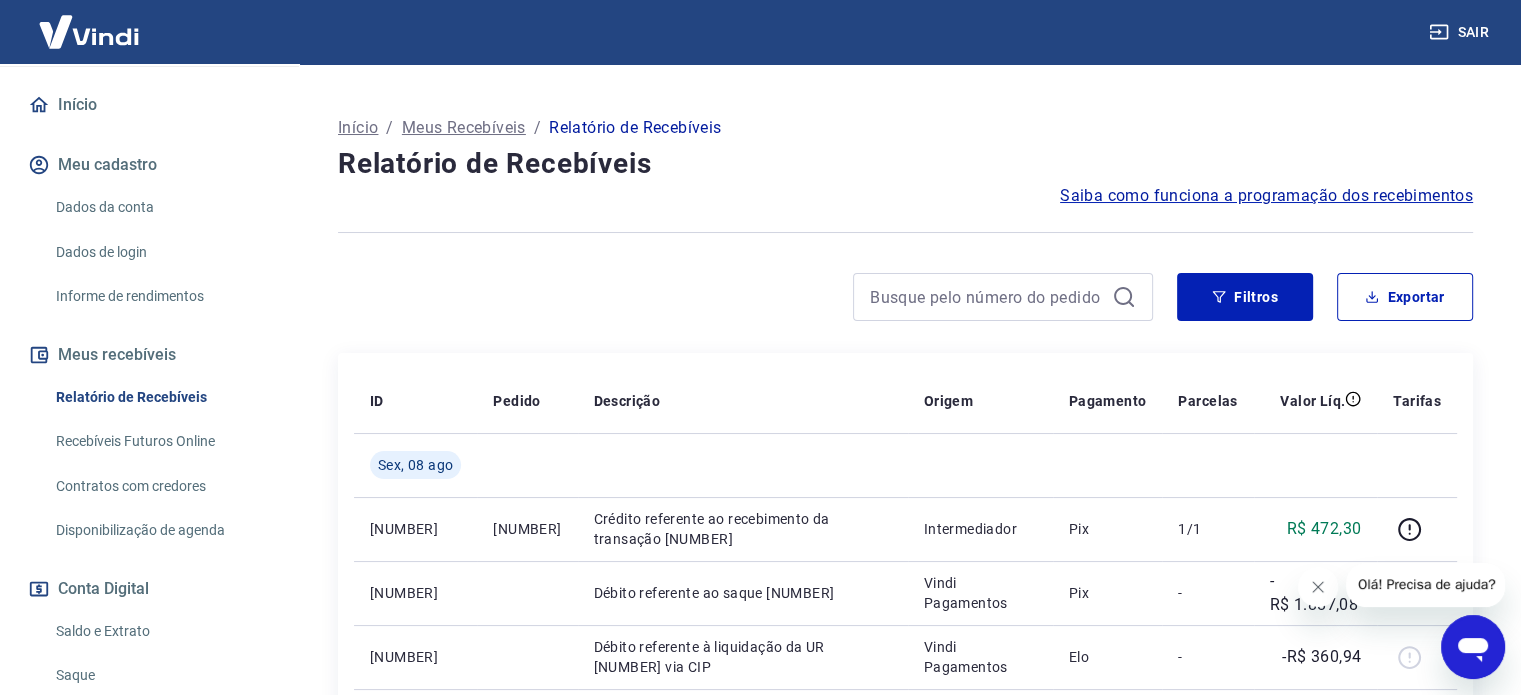 click on "Filtros Exportar" at bounding box center (905, 305) 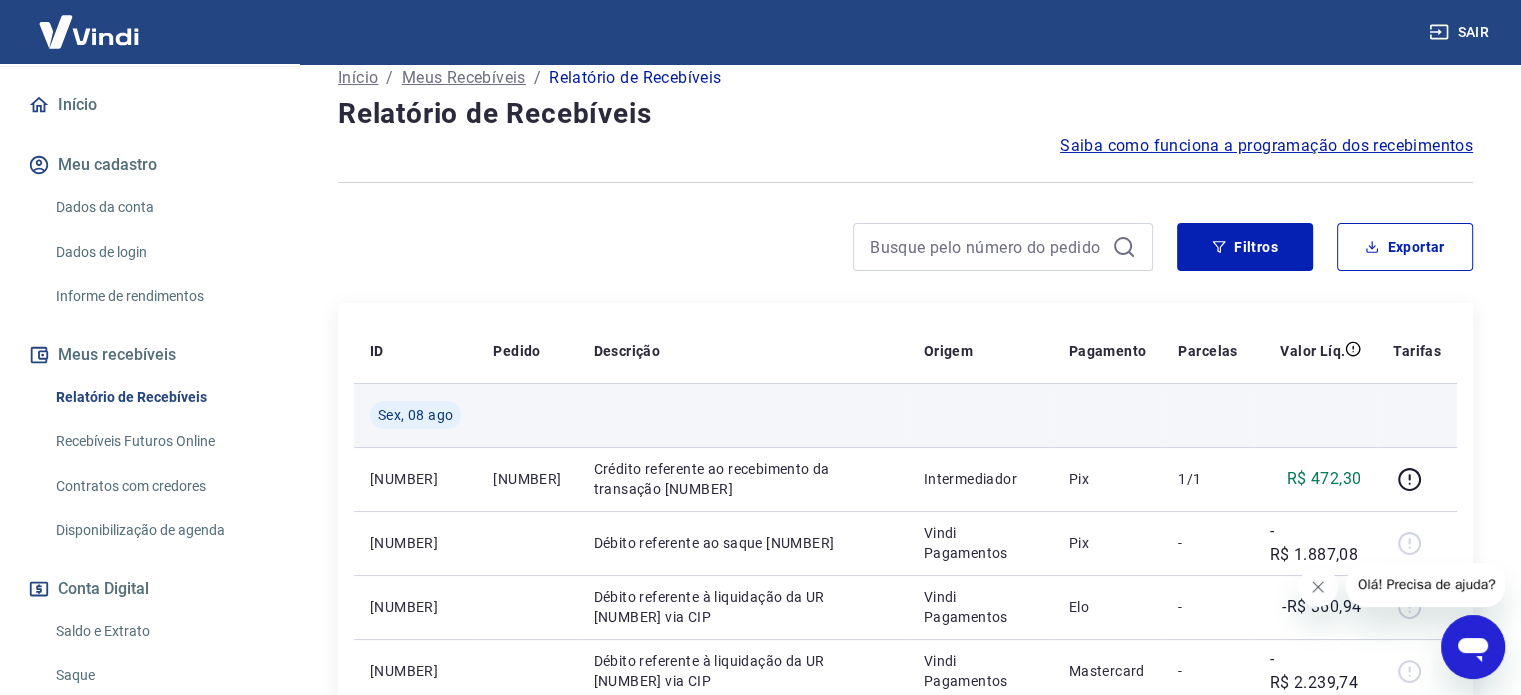 scroll, scrollTop: 38, scrollLeft: 0, axis: vertical 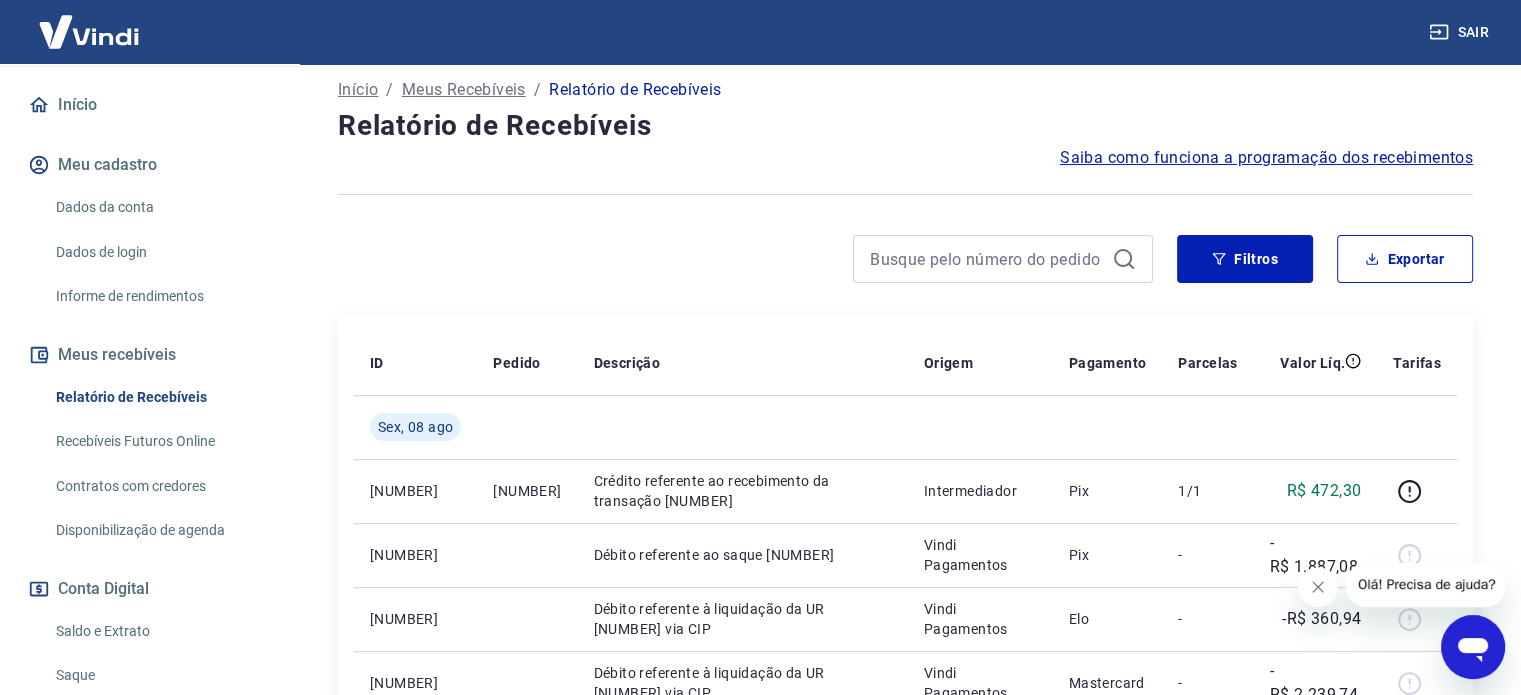 click at bounding box center (745, 259) 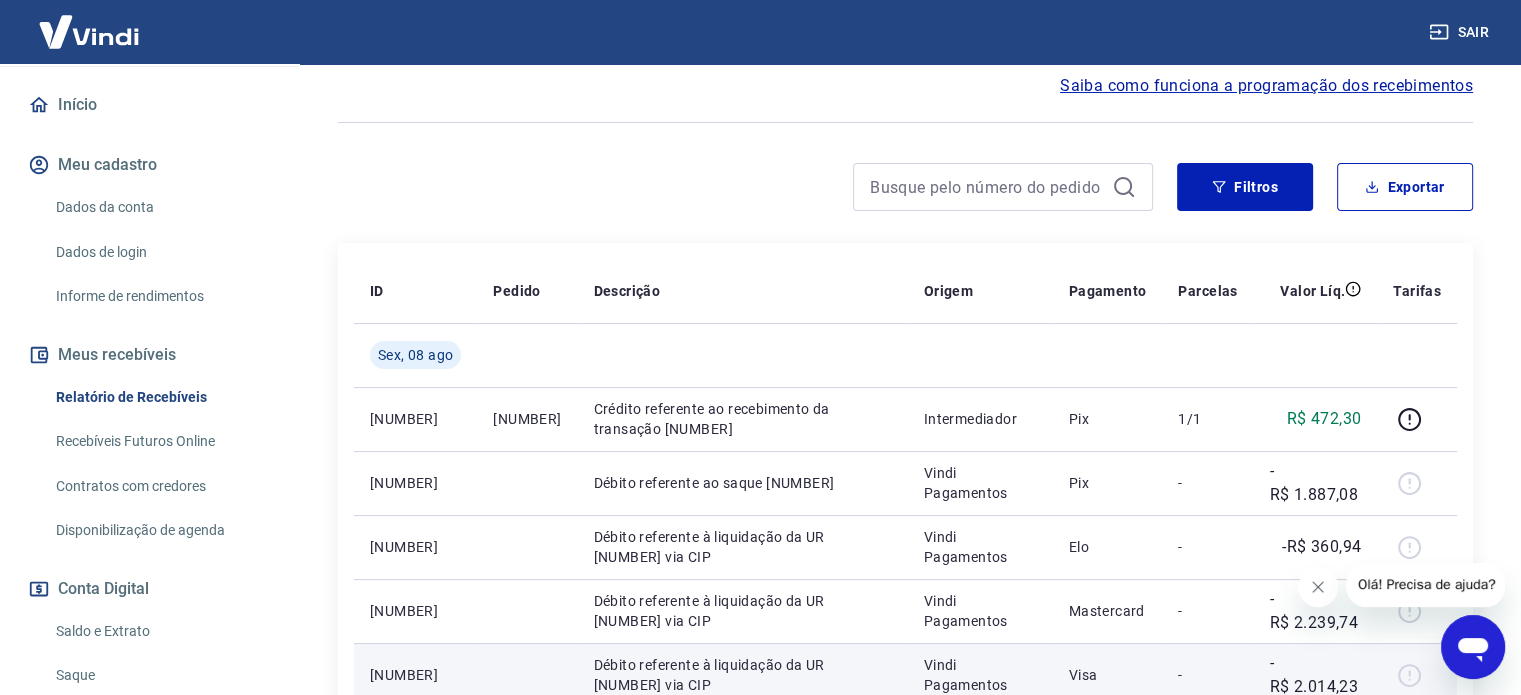 scroll, scrollTop: 40, scrollLeft: 0, axis: vertical 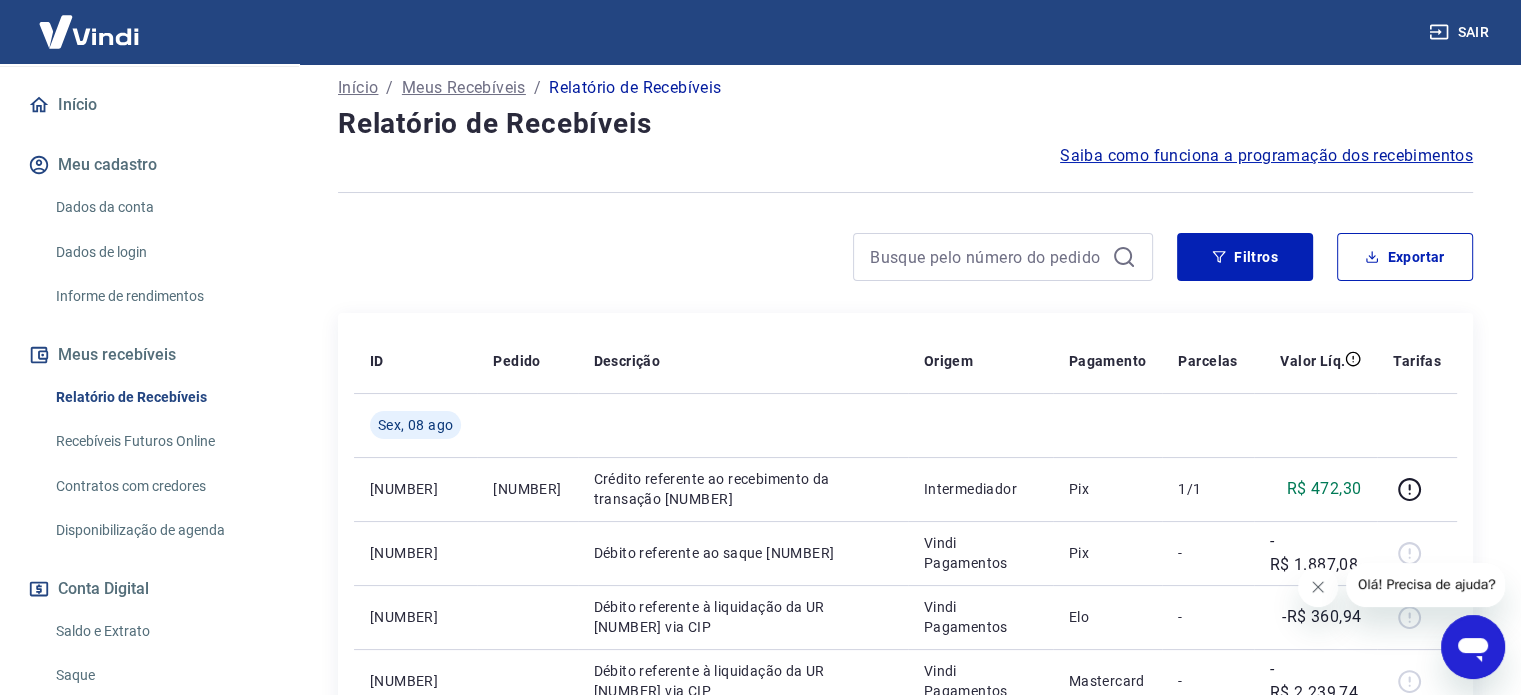 click at bounding box center (745, 257) 